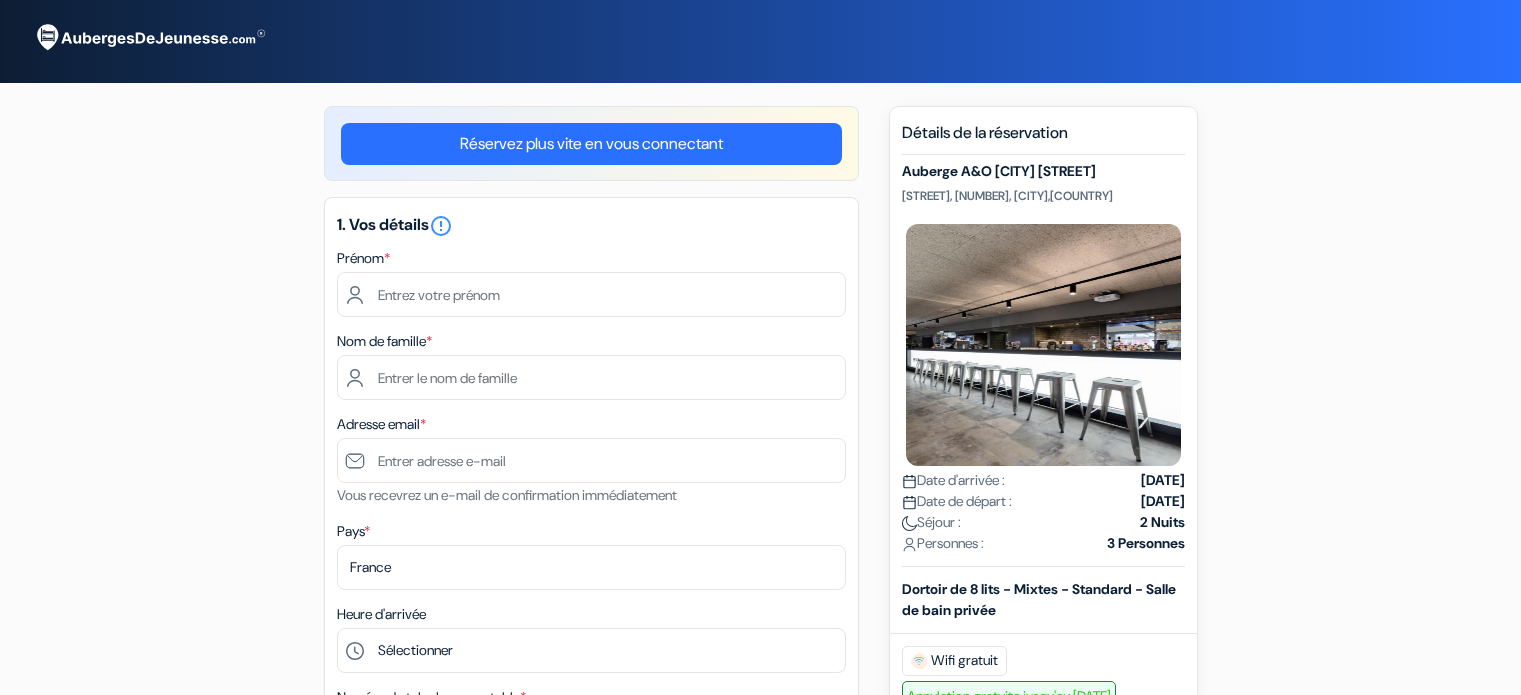 scroll, scrollTop: 0, scrollLeft: 0, axis: both 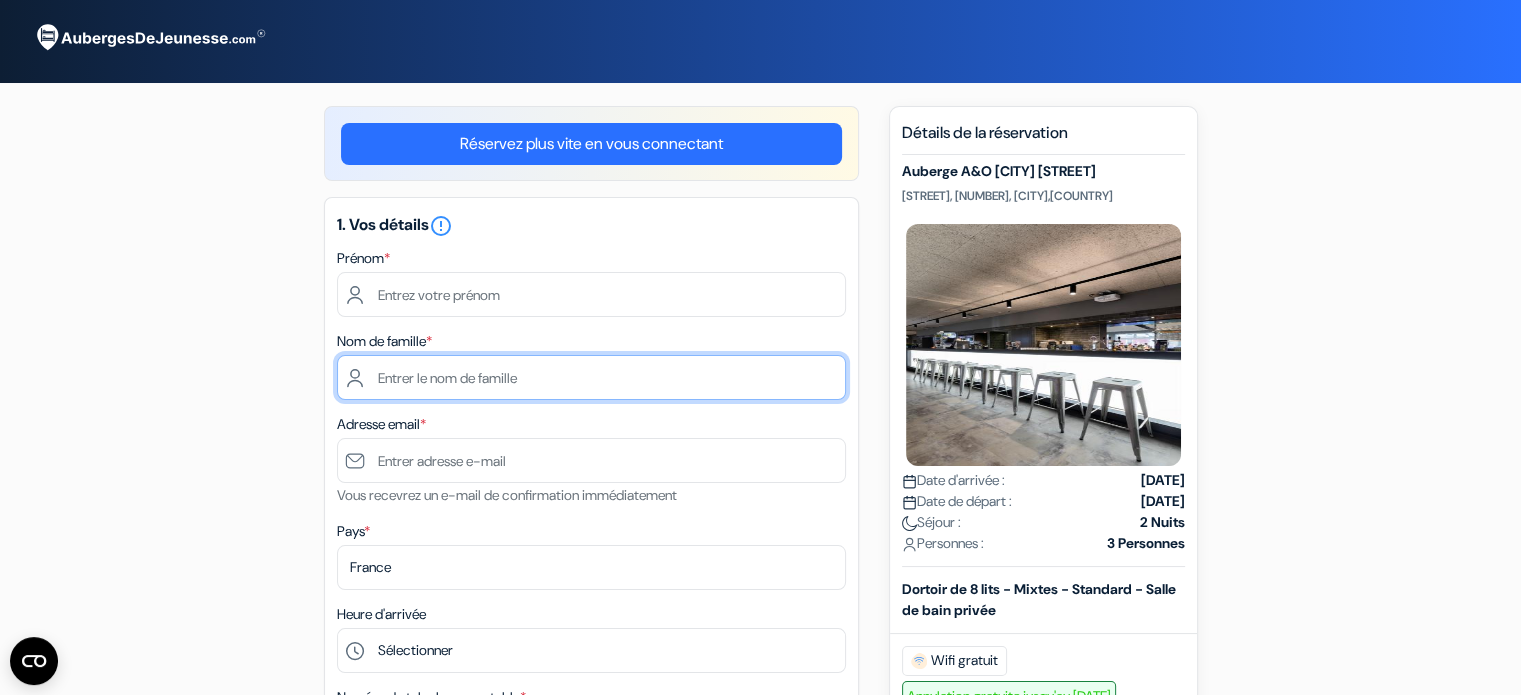 click at bounding box center [591, 377] 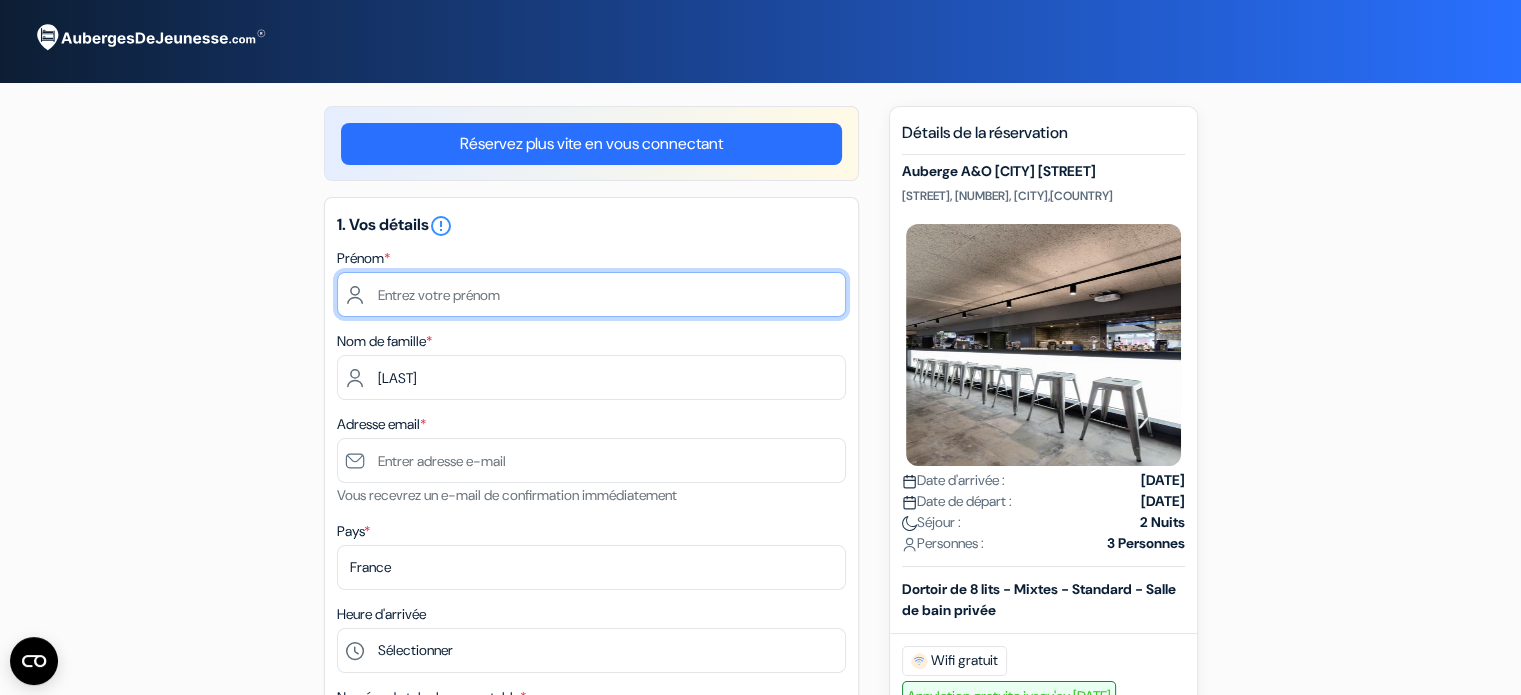type on "Corentin" 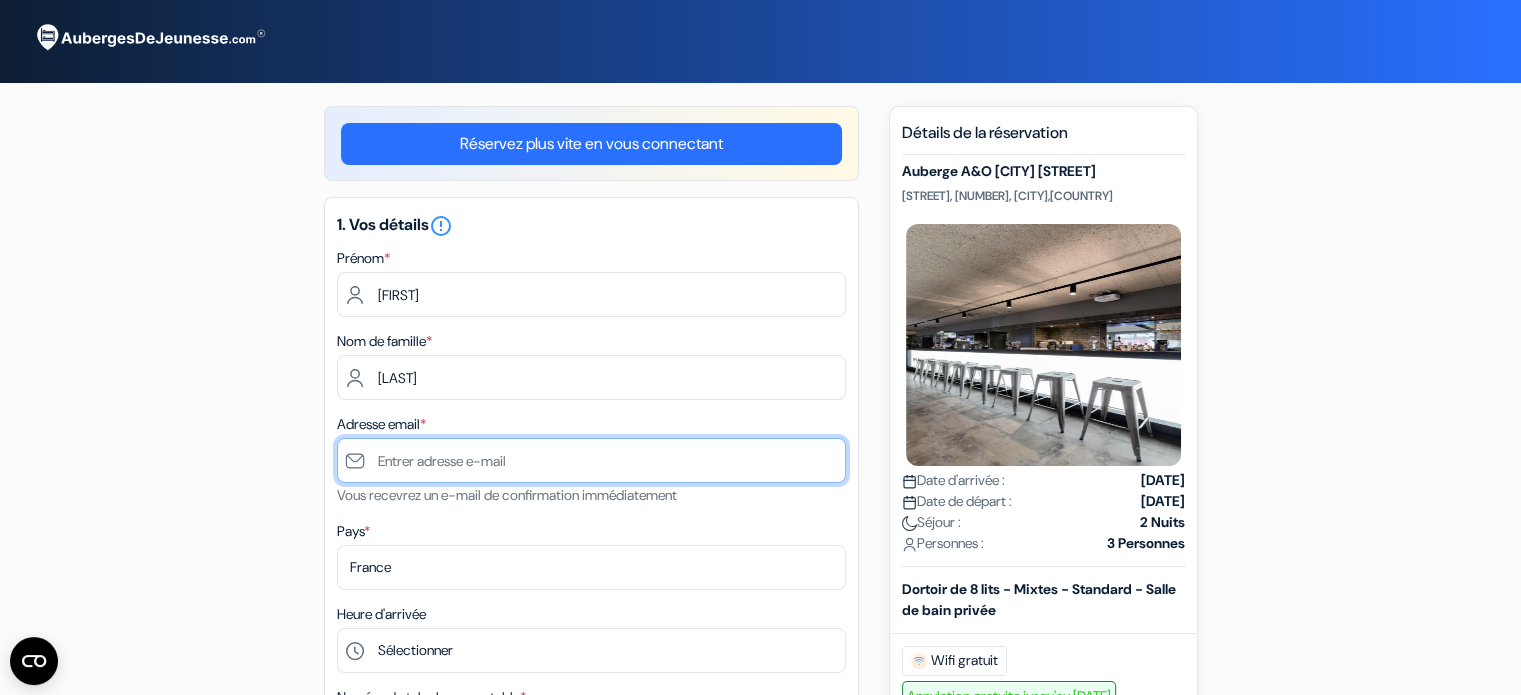 type on "[EMAIL]" 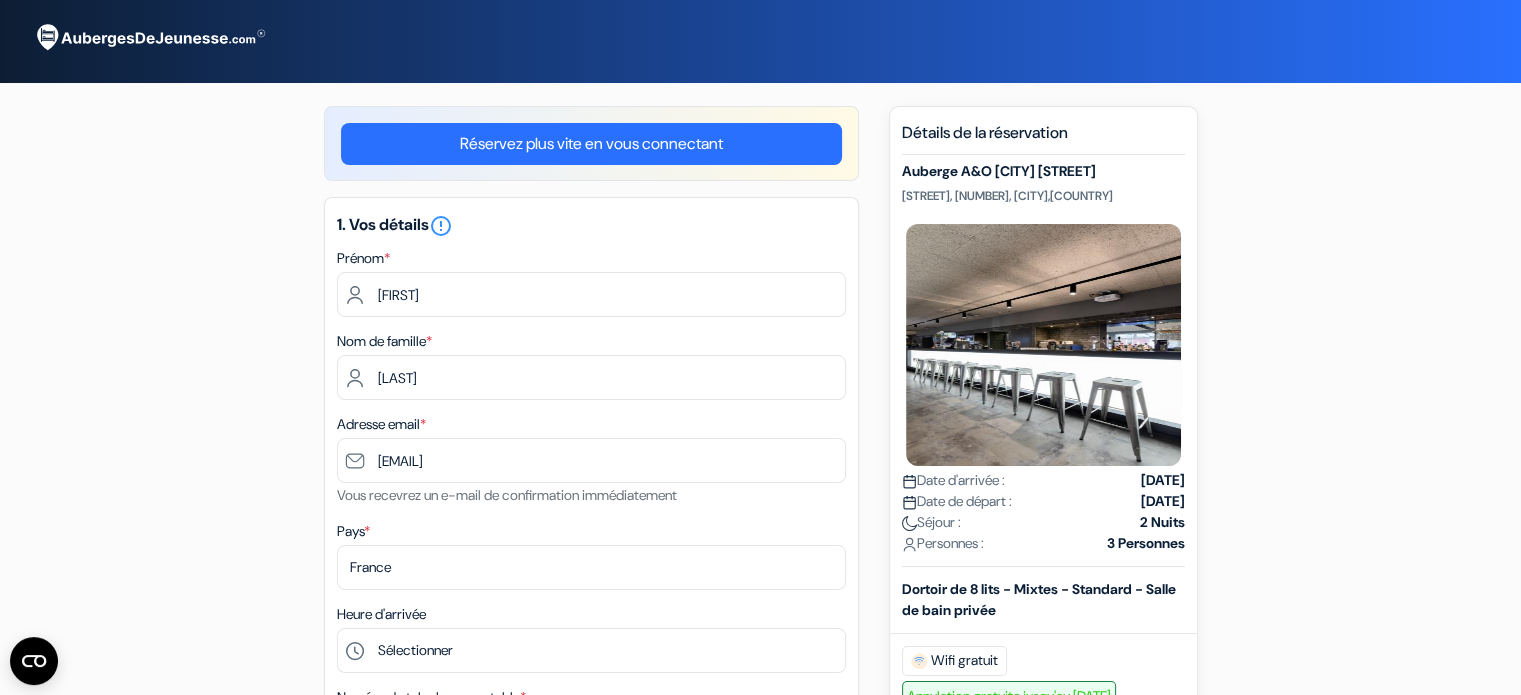 type on "+33783539107" 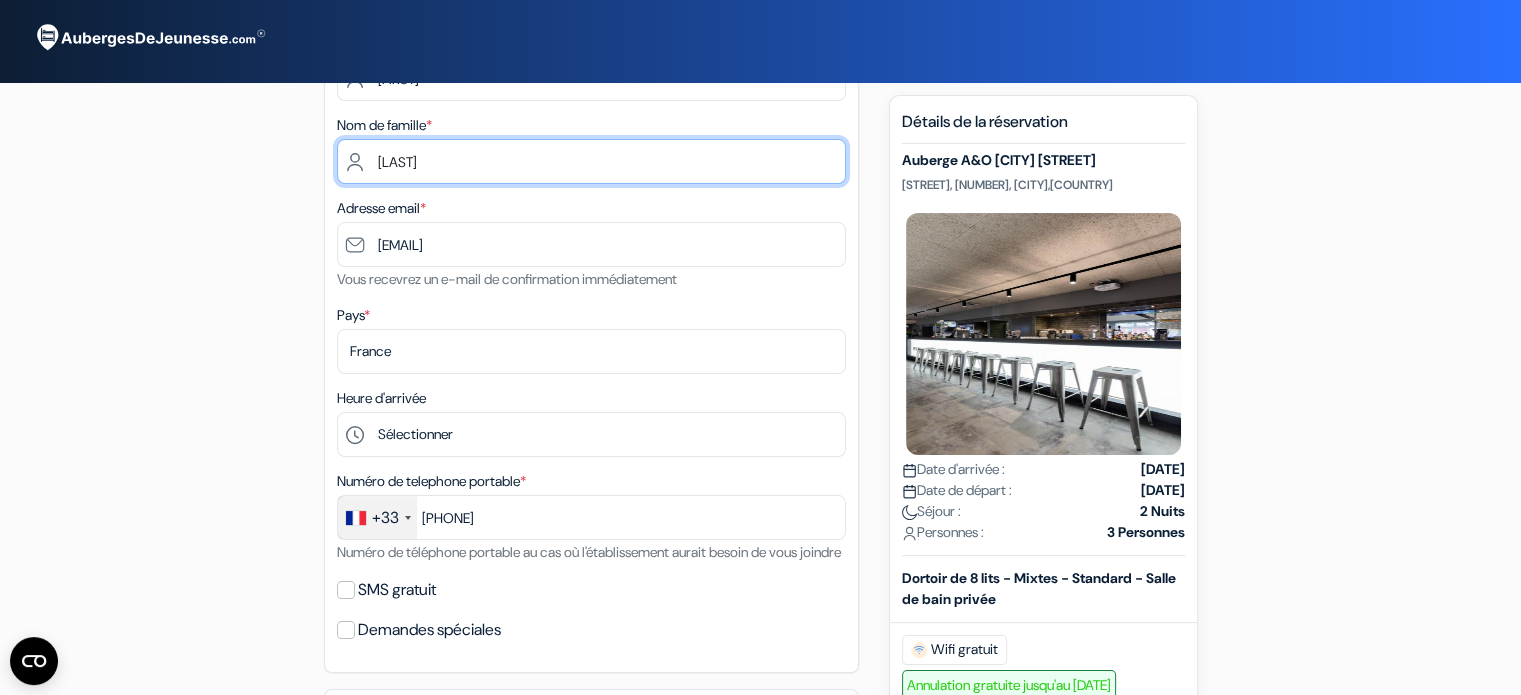 scroll, scrollTop: 224, scrollLeft: 0, axis: vertical 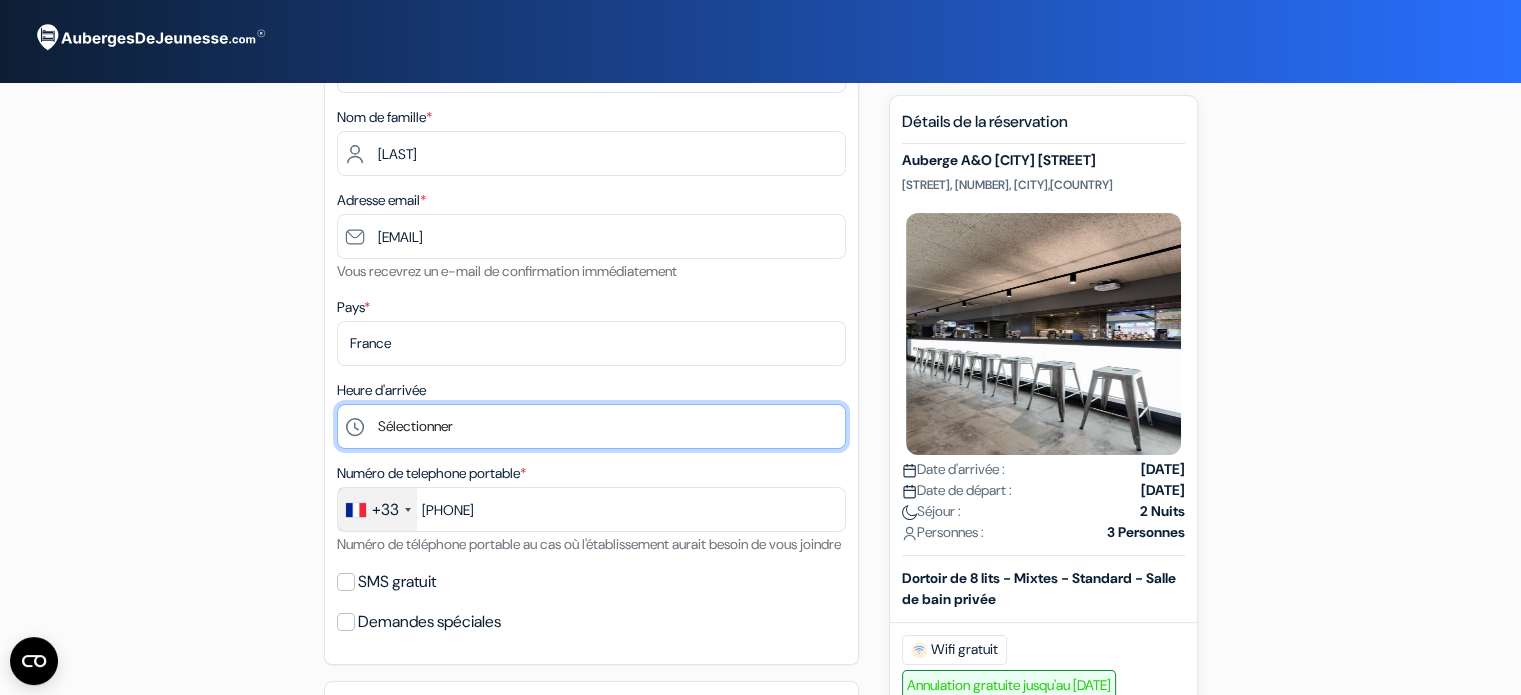 click on "Sélectionner
1:00
2:00
3:00
4:00
5:00
6:00
7:00
8:00
9:00
10:00
11:00
12:00 13:00 14:00 15:00" at bounding box center [591, 426] 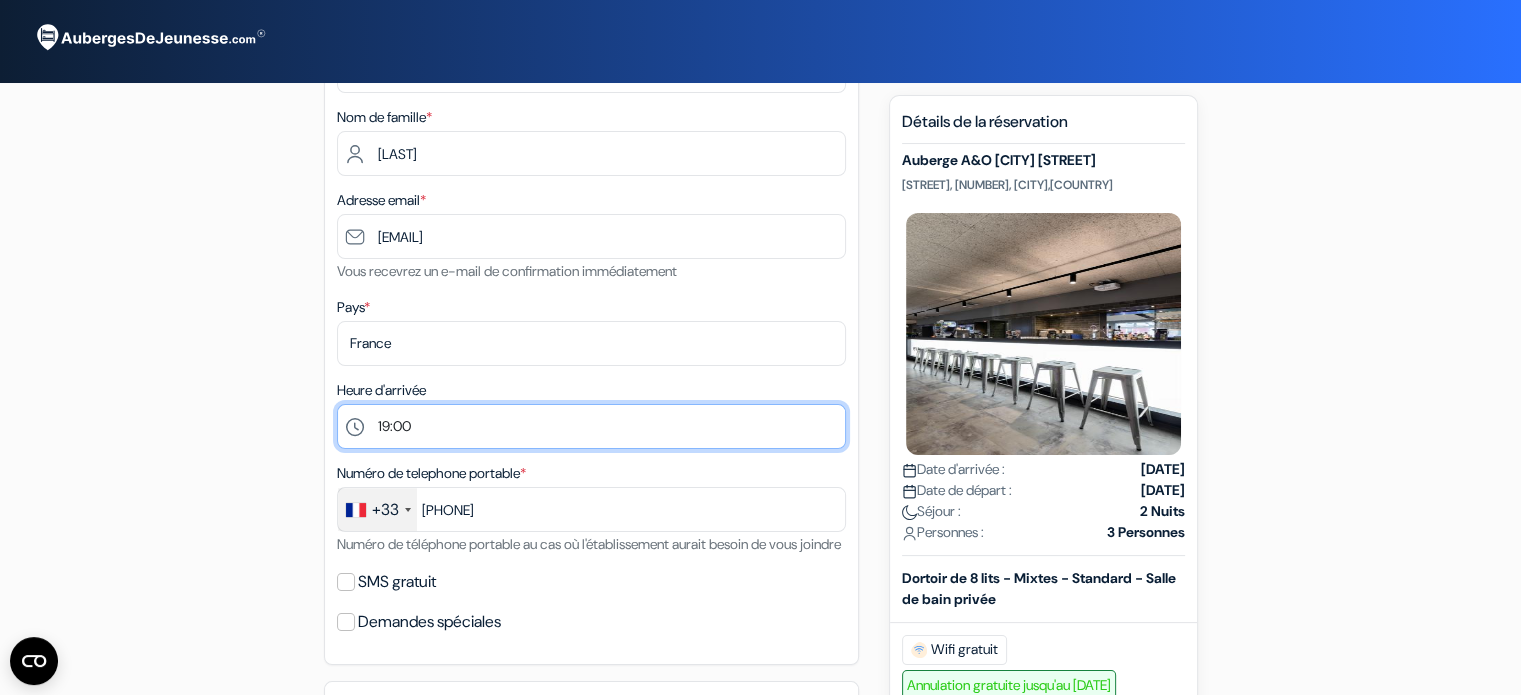 click on "Sélectionner
1:00
2:00
3:00
4:00
5:00
6:00
7:00
8:00
9:00
10:00
11:00
12:00 13:00 14:00 15:00" at bounding box center [591, 426] 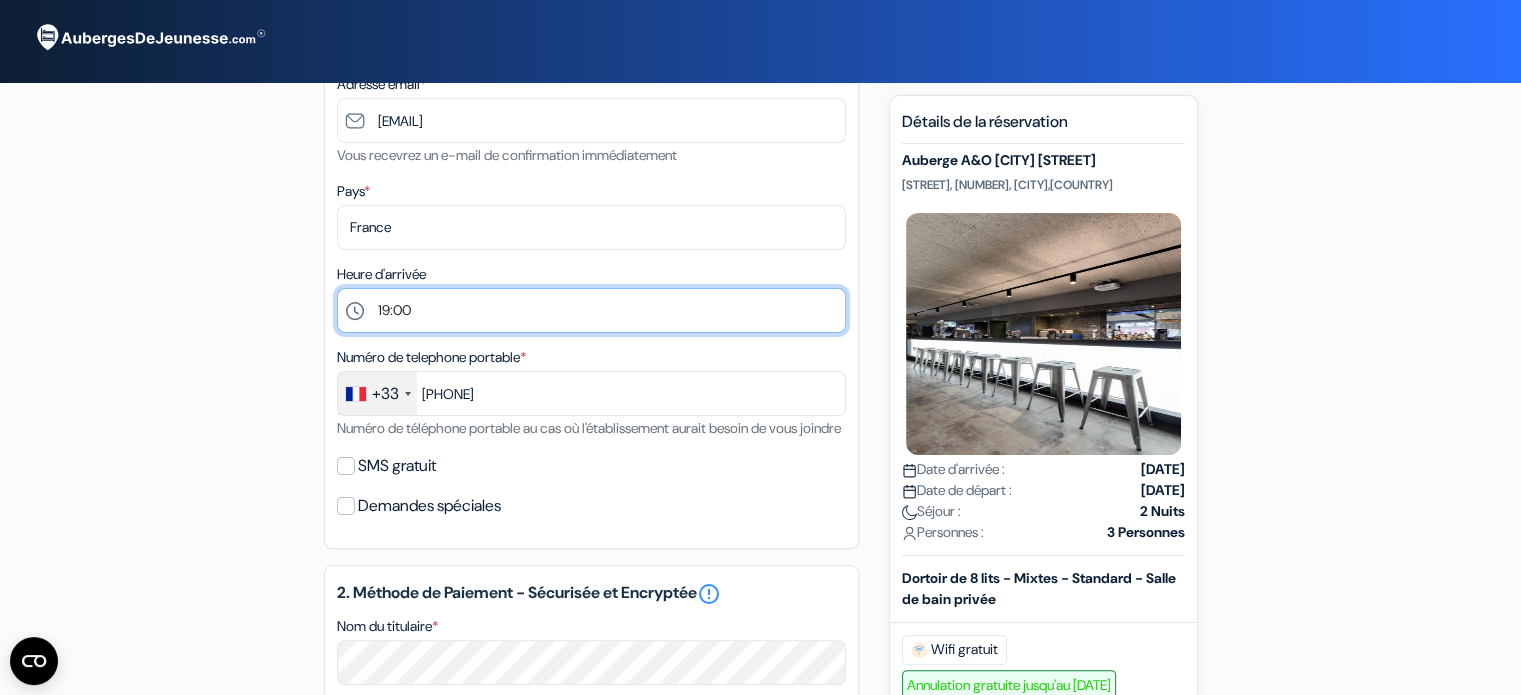 scroll, scrollTop: 346, scrollLeft: 0, axis: vertical 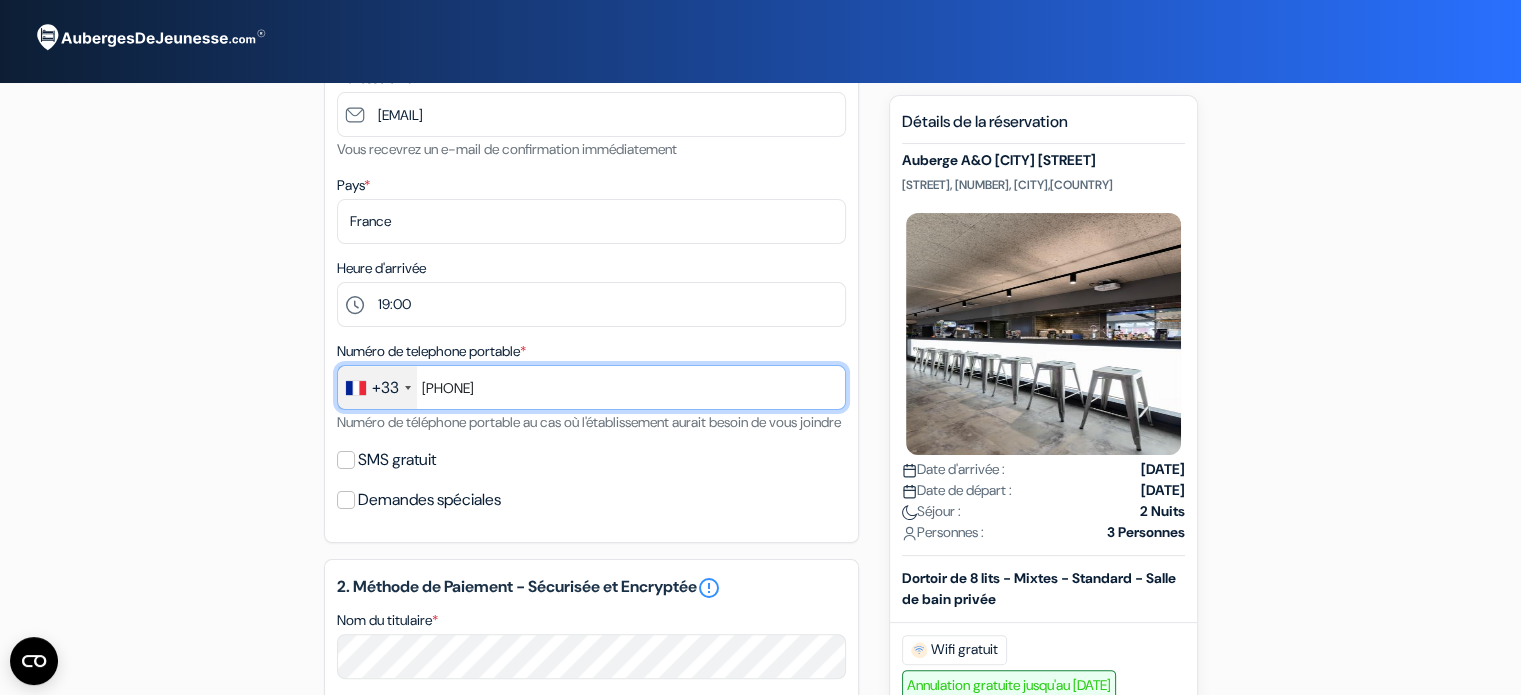 click on "+33783539107" at bounding box center (591, 387) 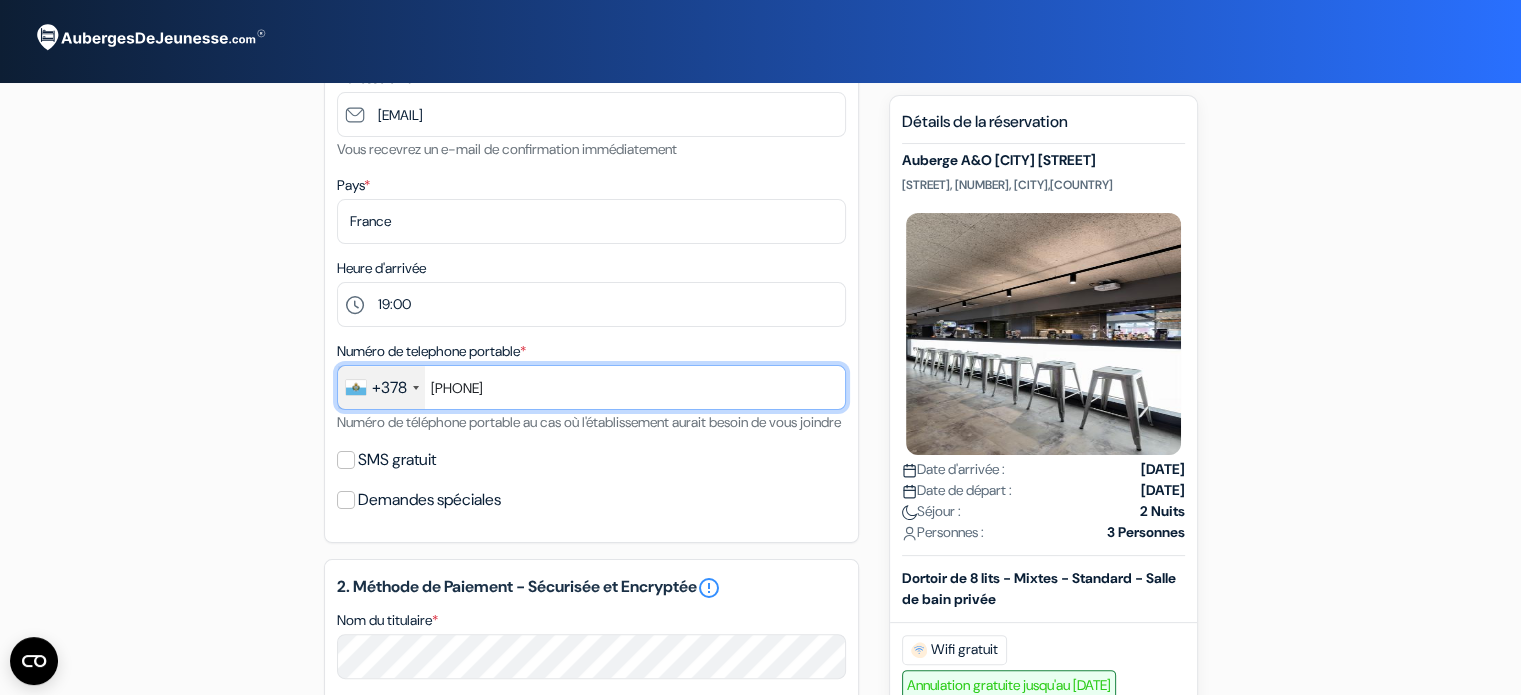 type on "+33783539107" 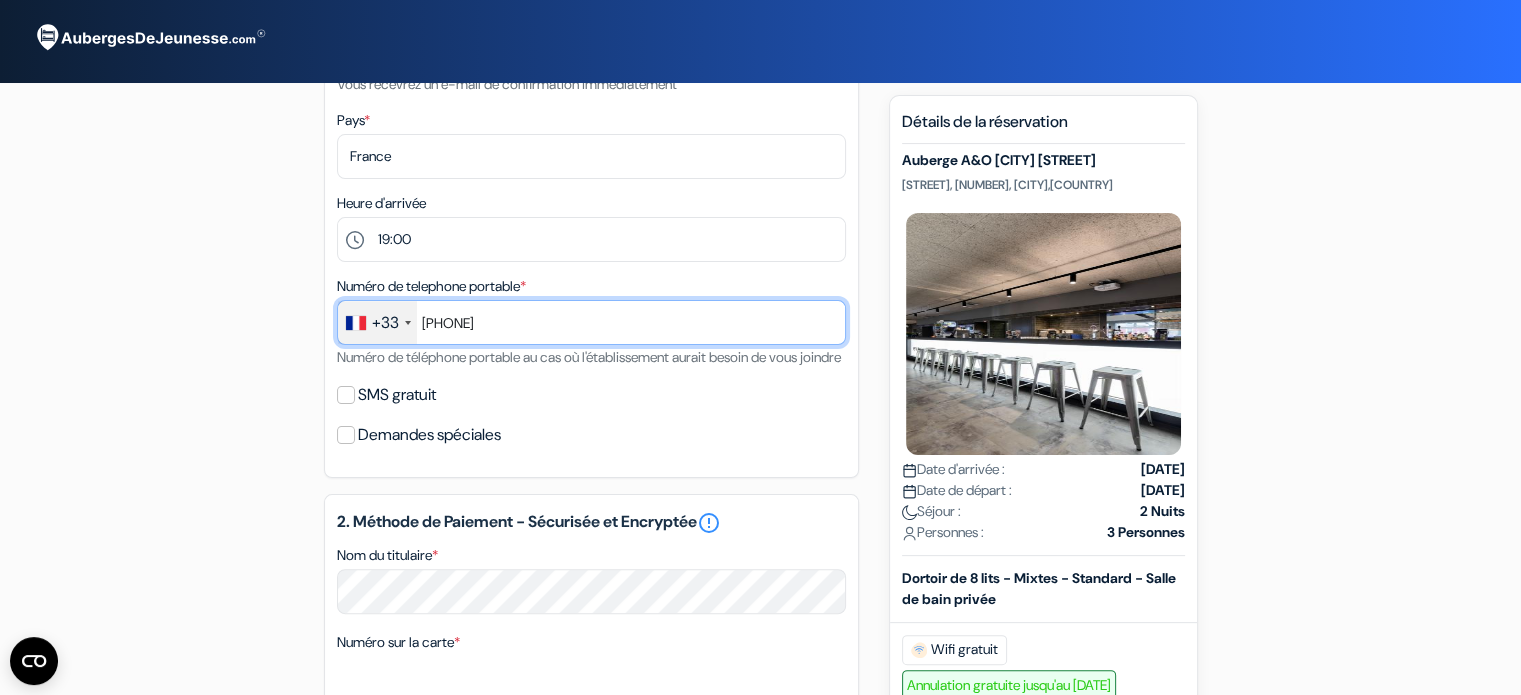 scroll, scrollTop: 410, scrollLeft: 0, axis: vertical 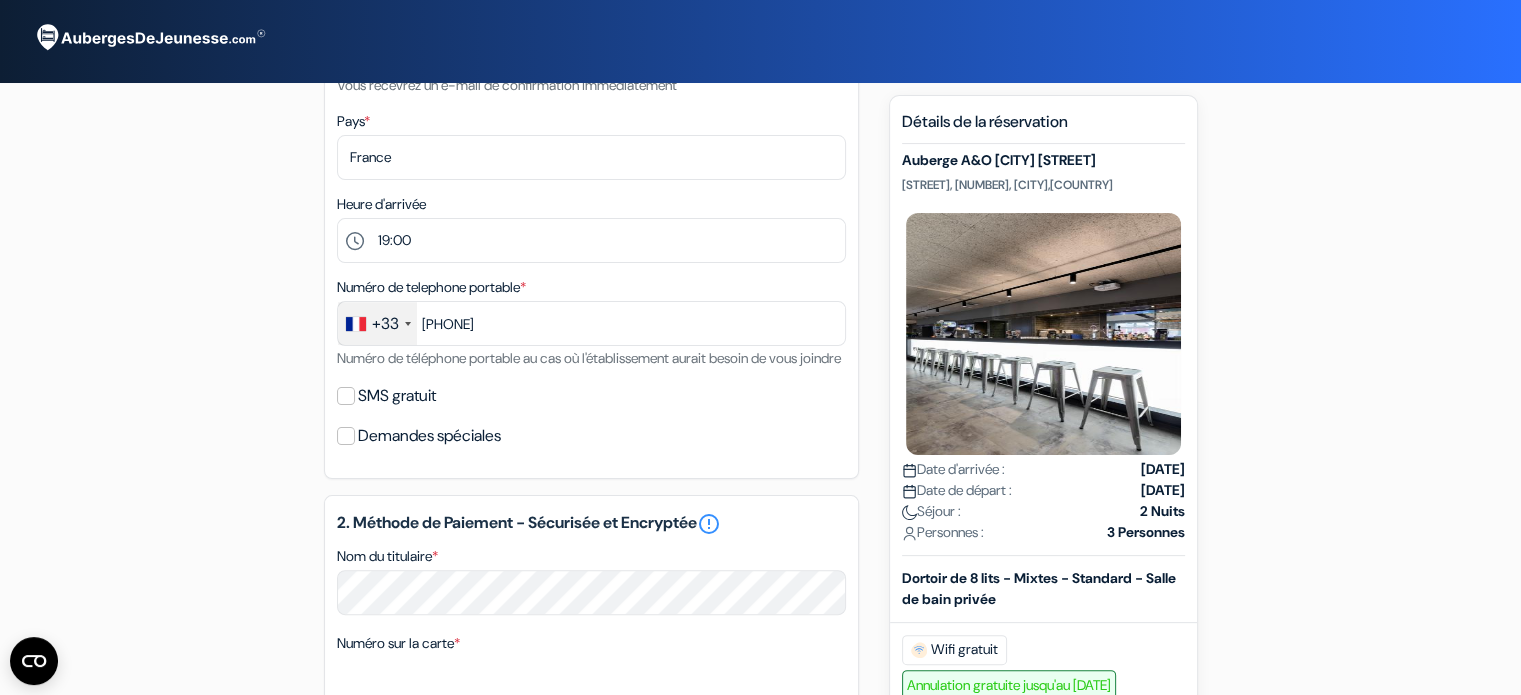 click on "add_box
Auberge A&O Berlin Hauptbahnhof
Lehrter Str. 12,
Berlin,
Allemagne
Détails de l'établissement
X
done done" at bounding box center [761, 514] 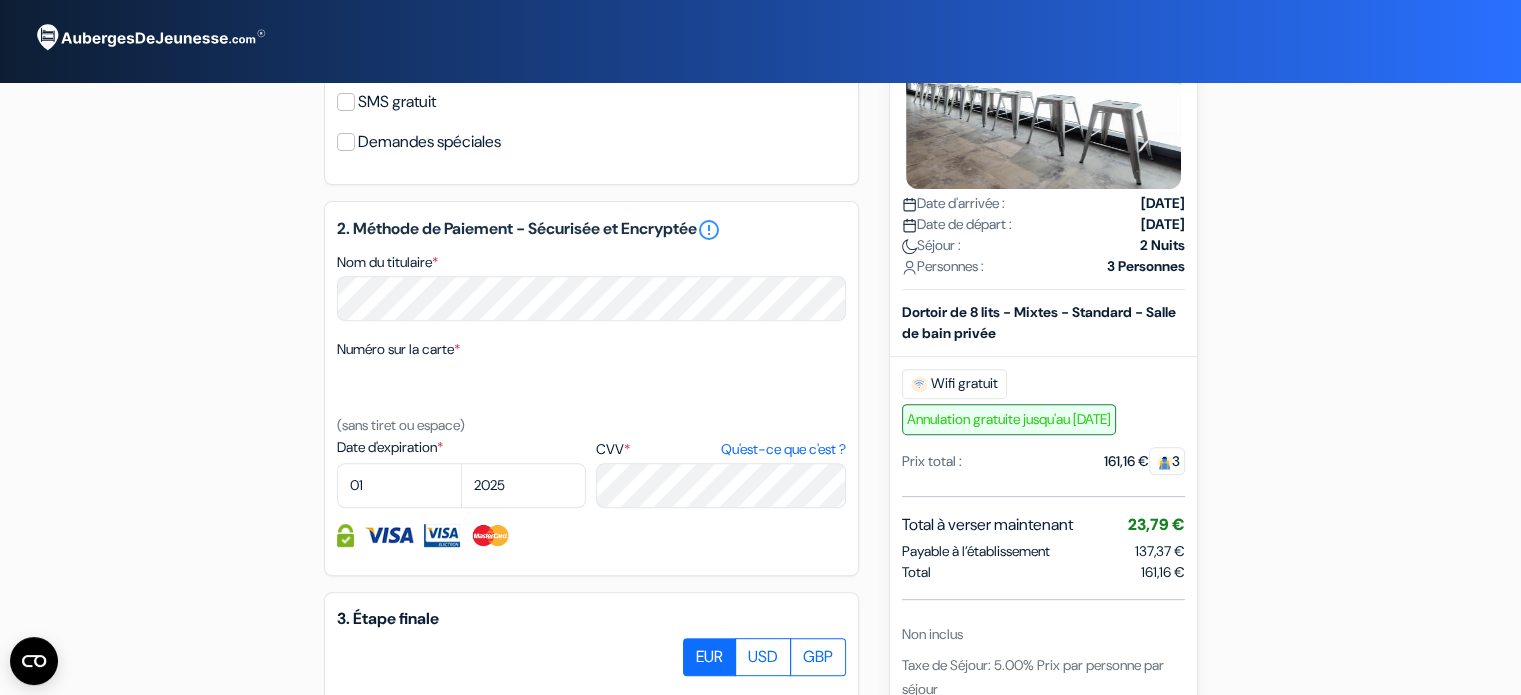 scroll, scrollTop: 711, scrollLeft: 0, axis: vertical 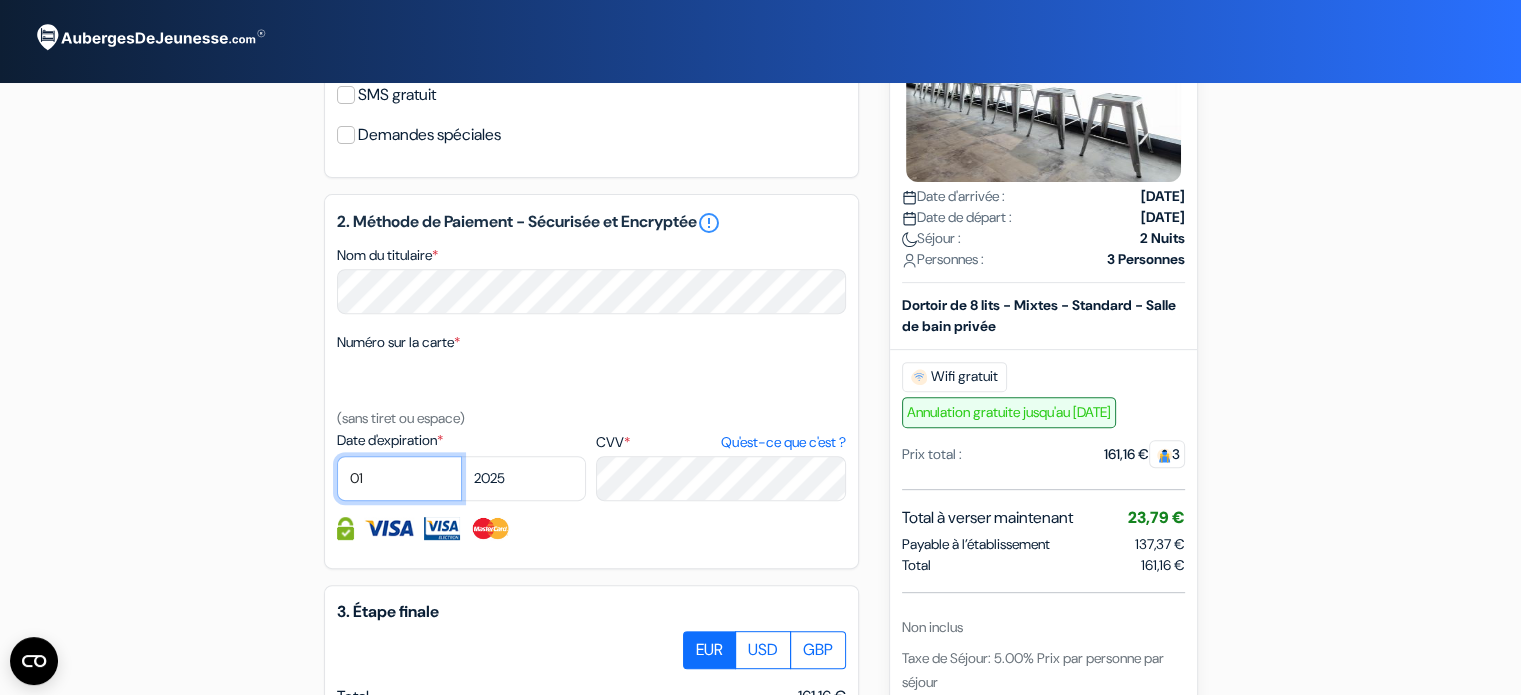 select on "02" 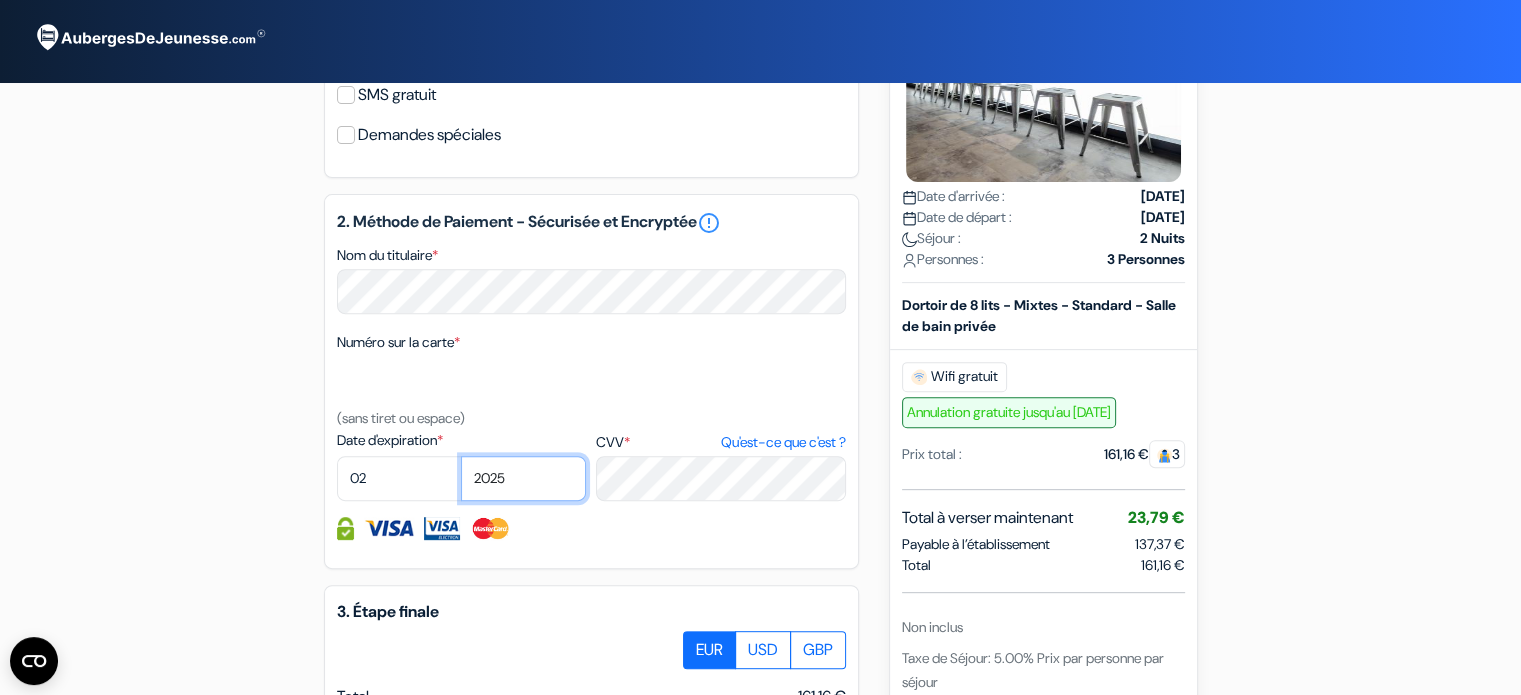 select on "2027" 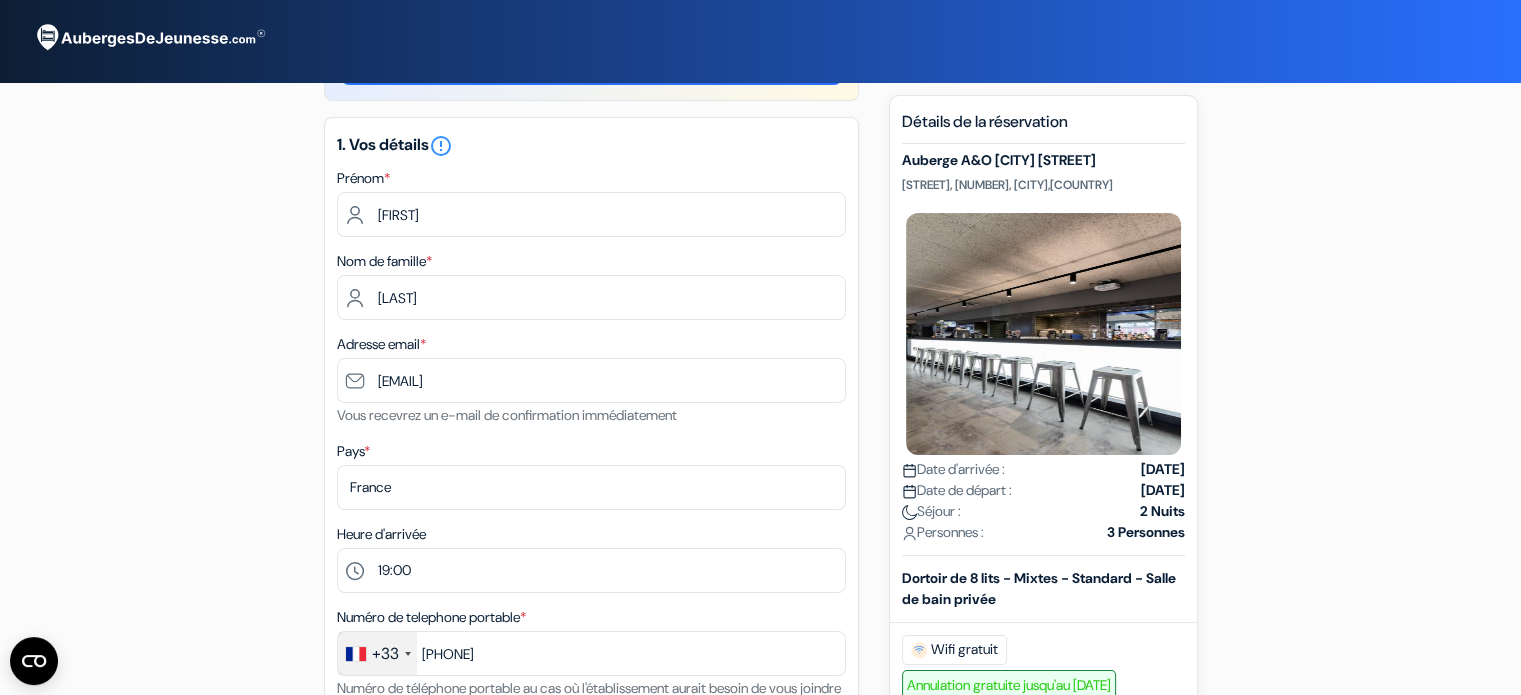 scroll, scrollTop: 80, scrollLeft: 0, axis: vertical 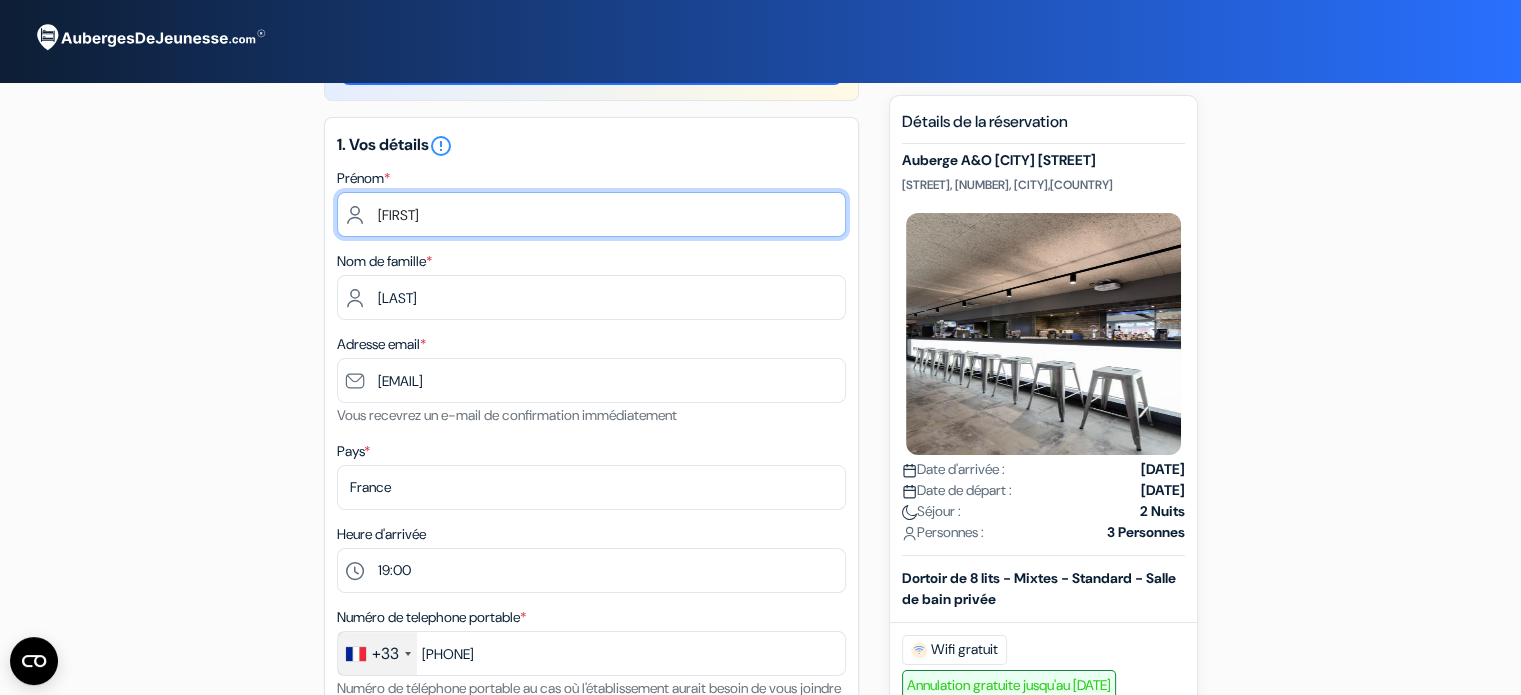 click on "Corentin" at bounding box center (591, 214) 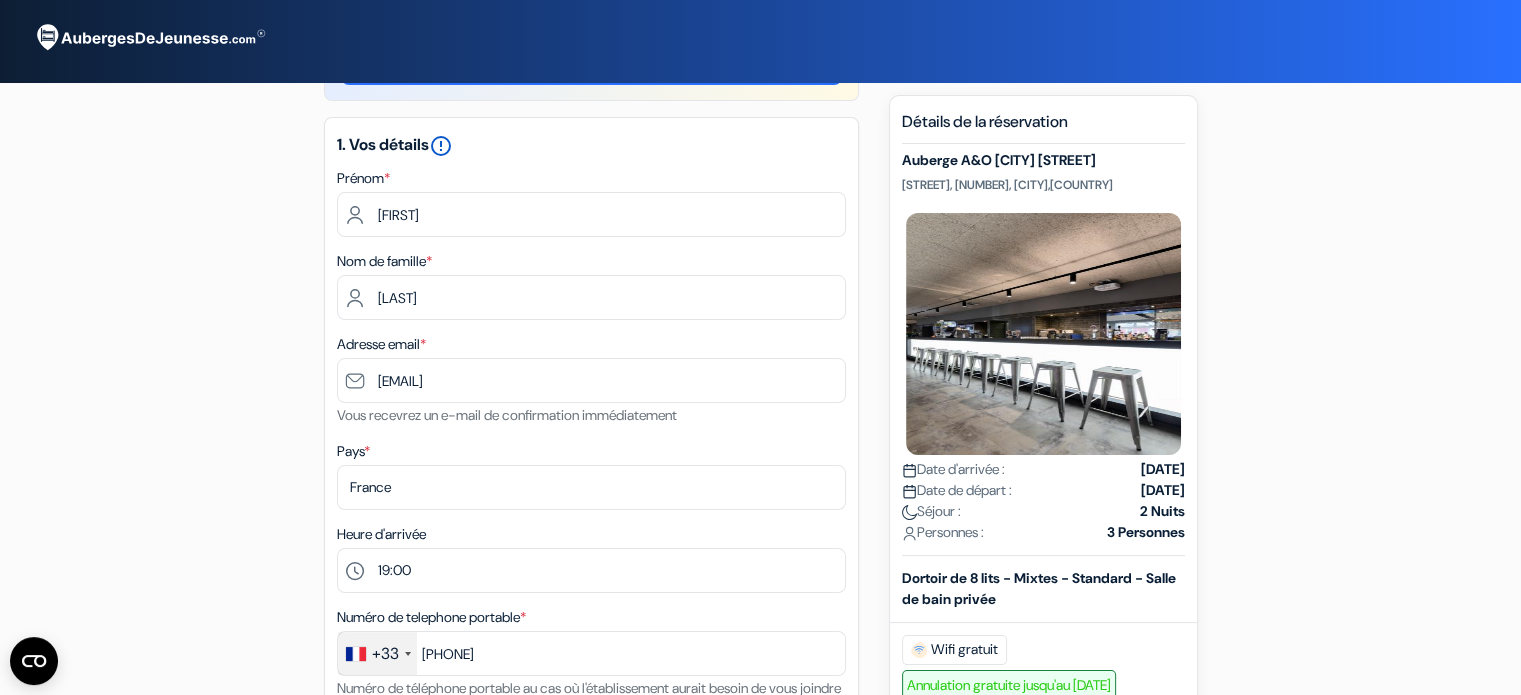 click on "error_outline" at bounding box center (441, 146) 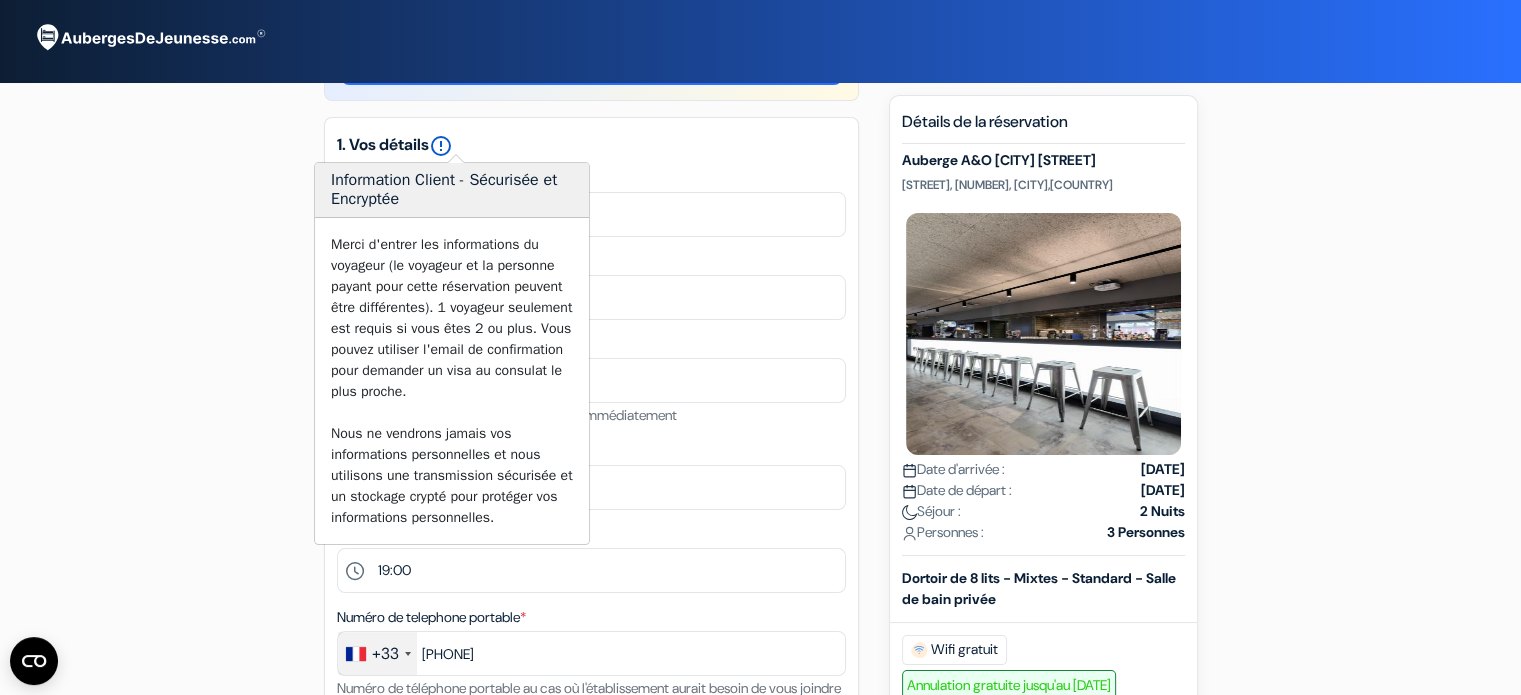 click on "error_outline" at bounding box center [441, 146] 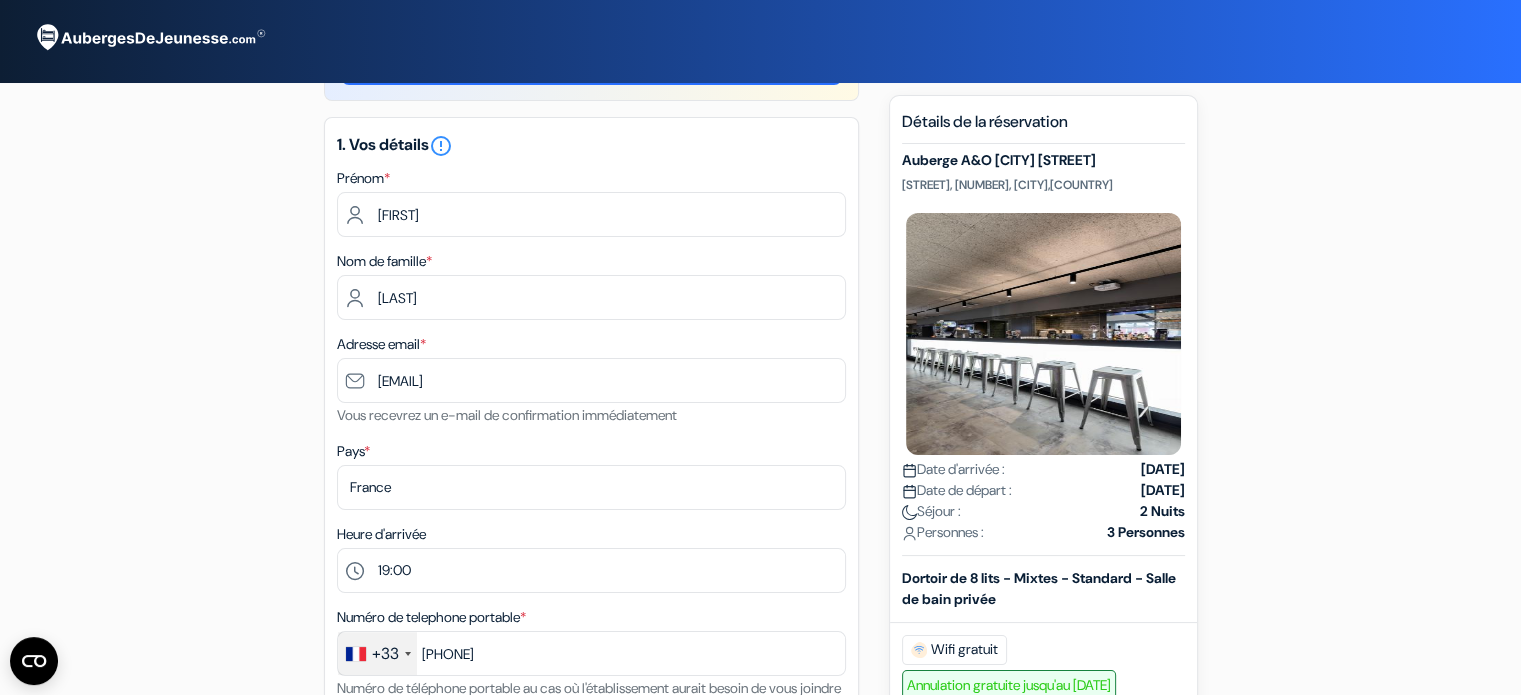 click on "add_box
Auberge A&O Berlin Hauptbahnhof
Lehrter Str. 12,
Berlin,
Allemagne
Détails de l'établissement
X
done done" at bounding box center [761, 844] 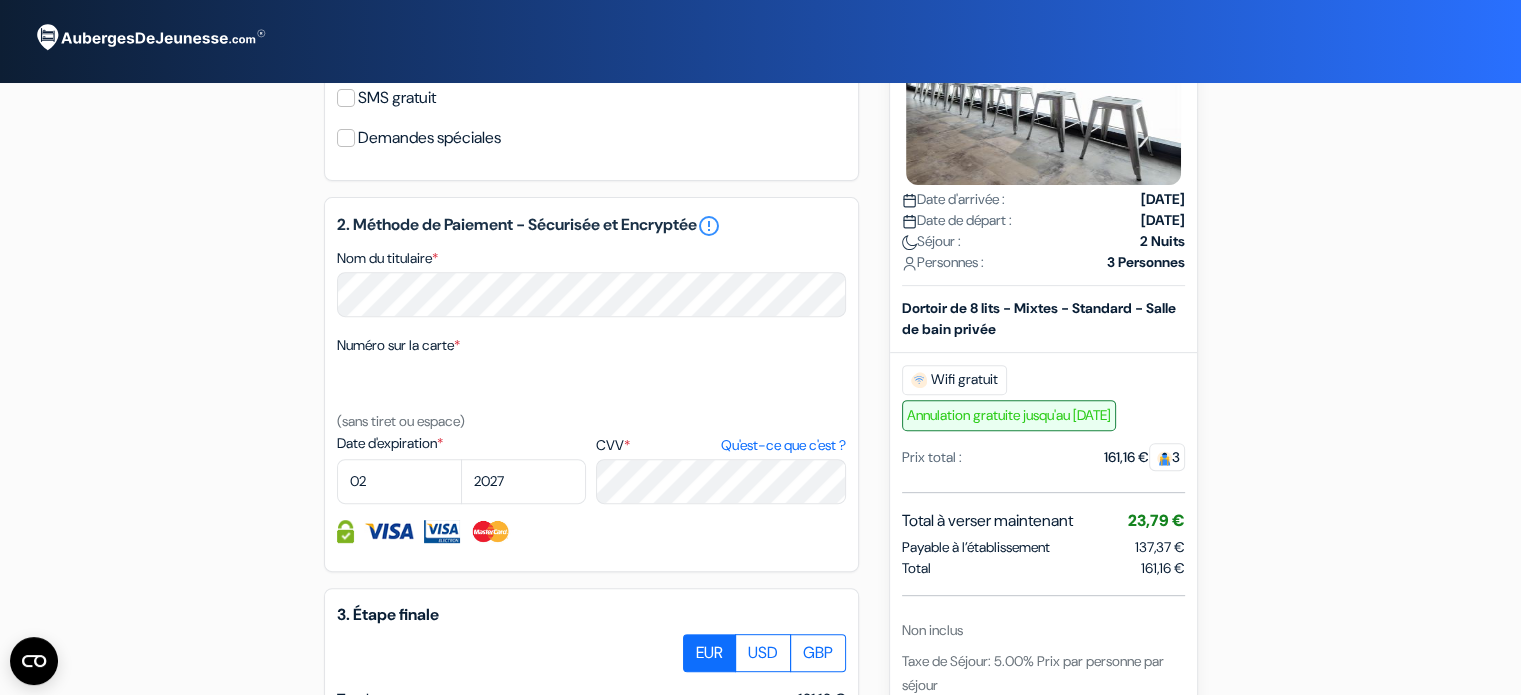 scroll, scrollTop: 904, scrollLeft: 0, axis: vertical 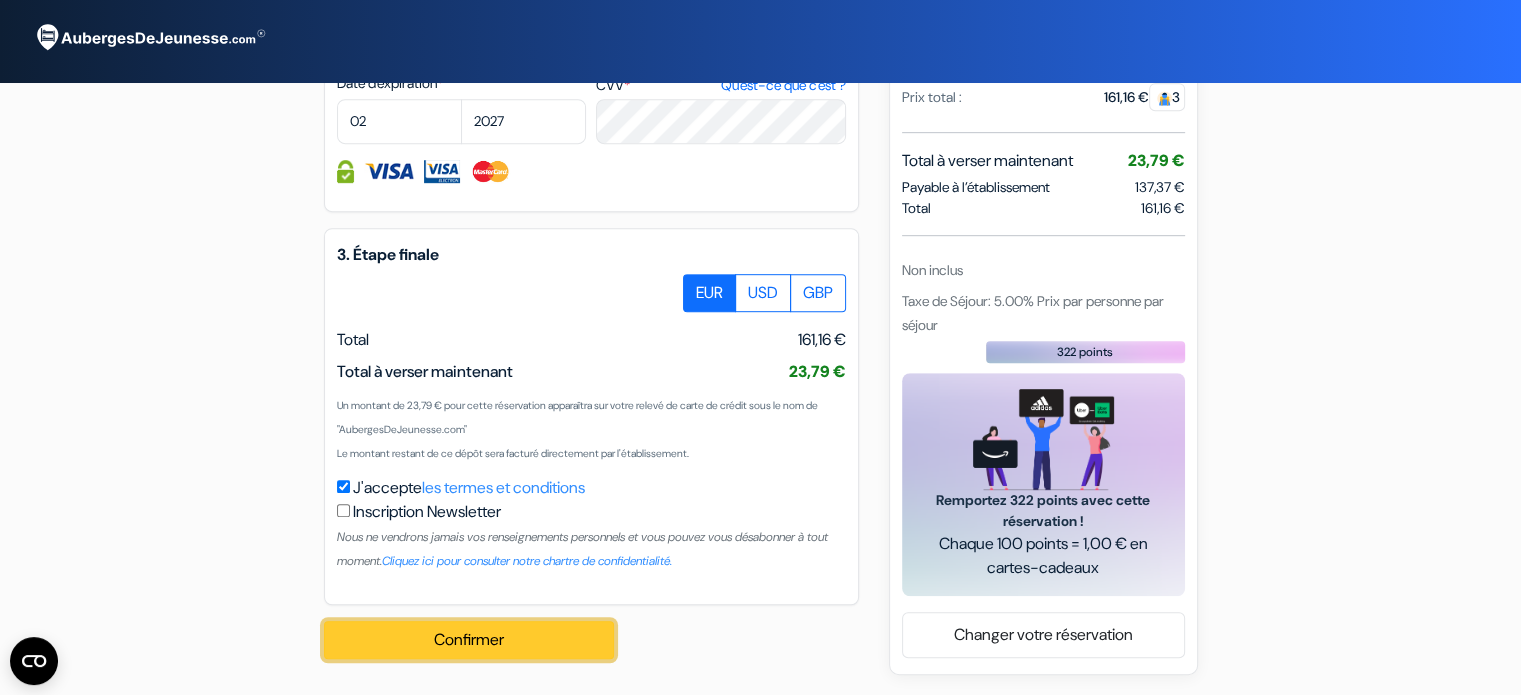 click on "Confirmer
Loading..." at bounding box center [469, 640] 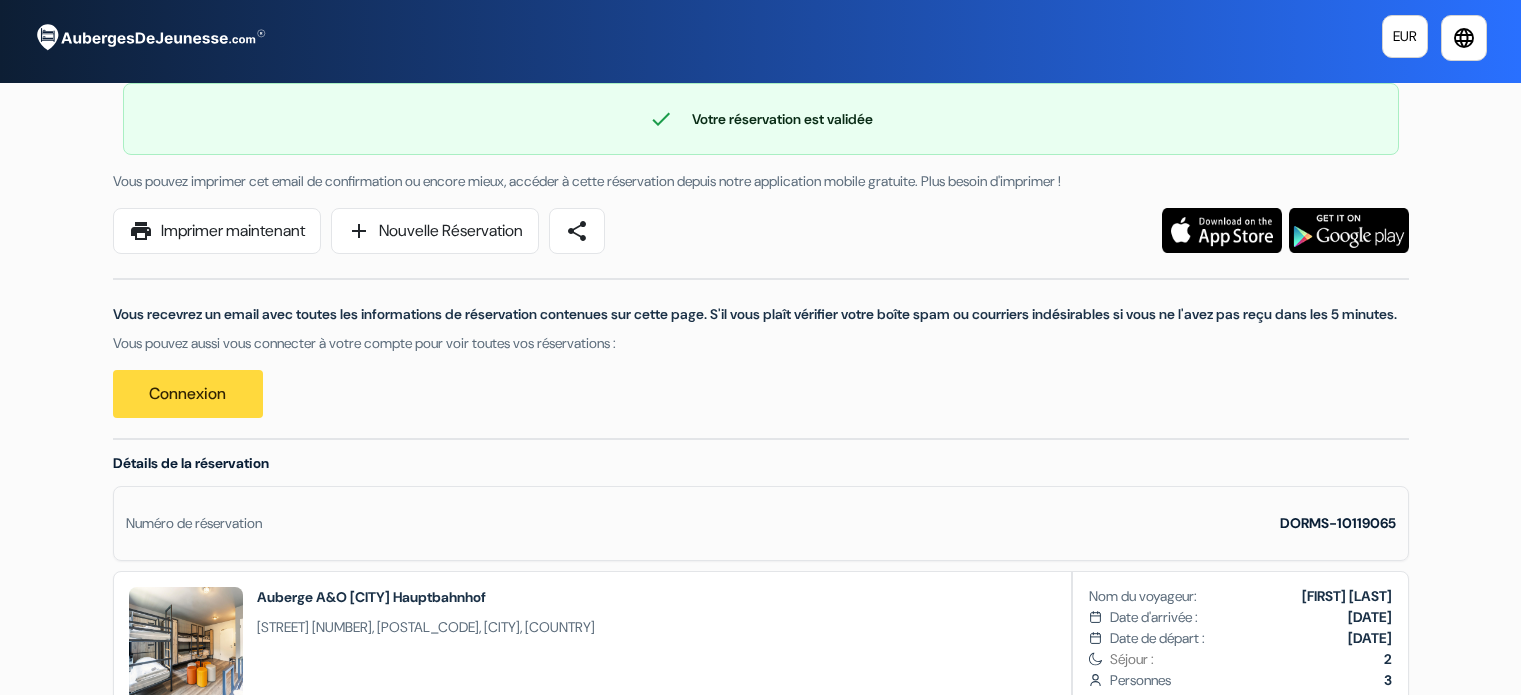 scroll, scrollTop: 0, scrollLeft: 0, axis: both 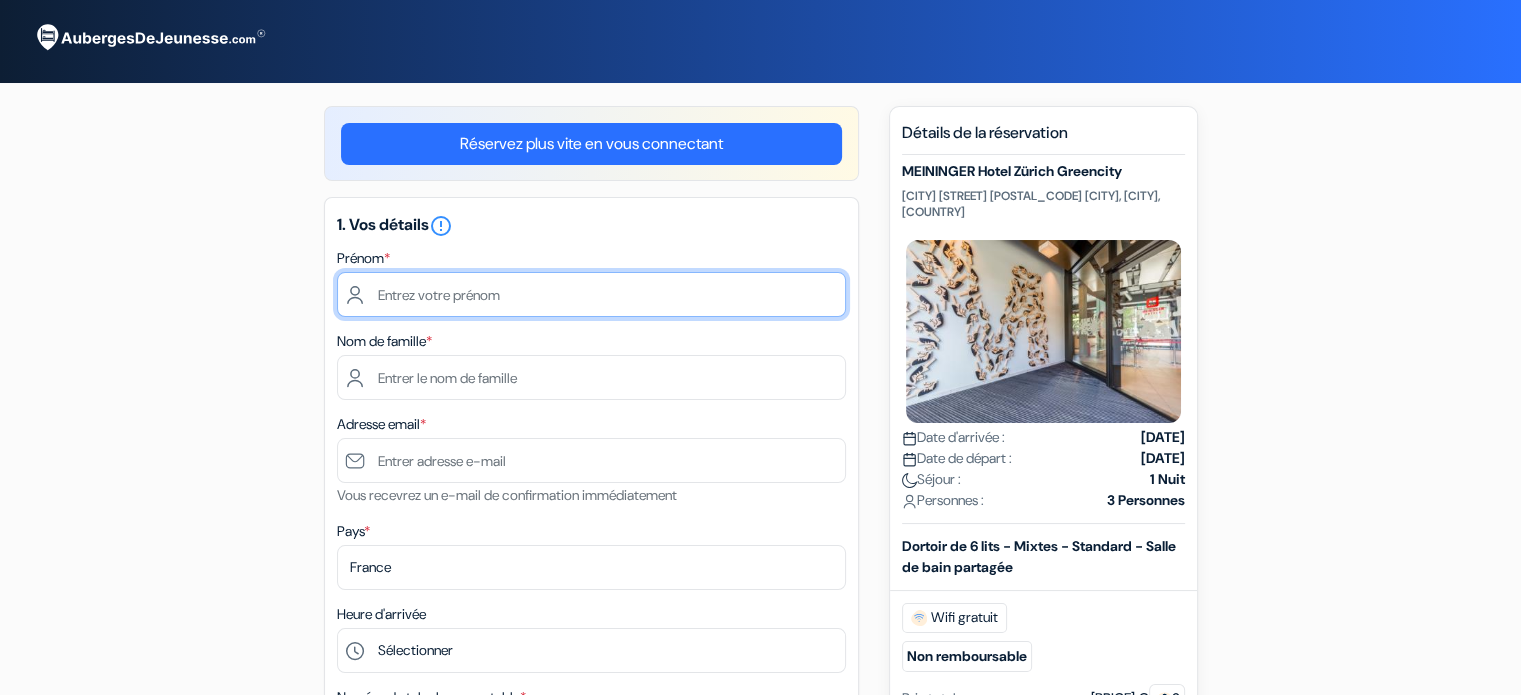 click at bounding box center [591, 294] 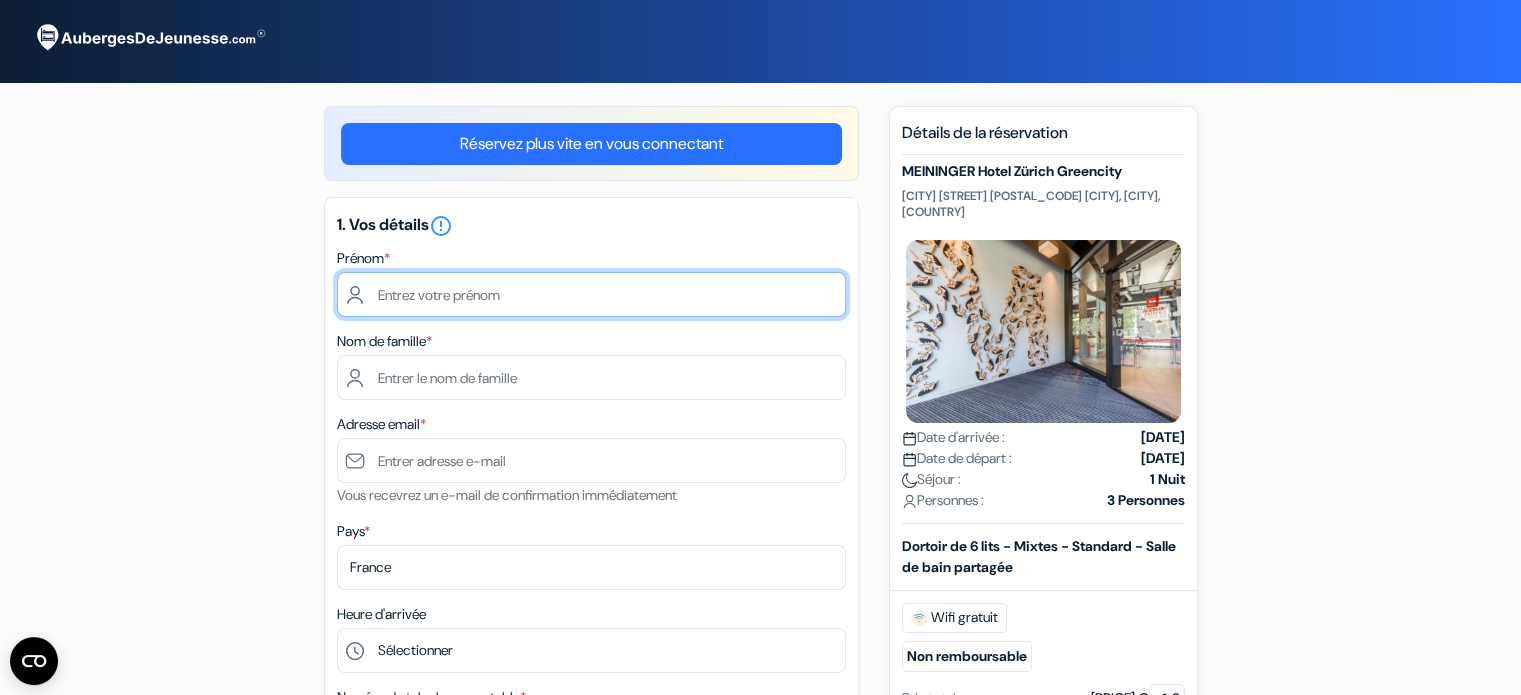type on "Corentin" 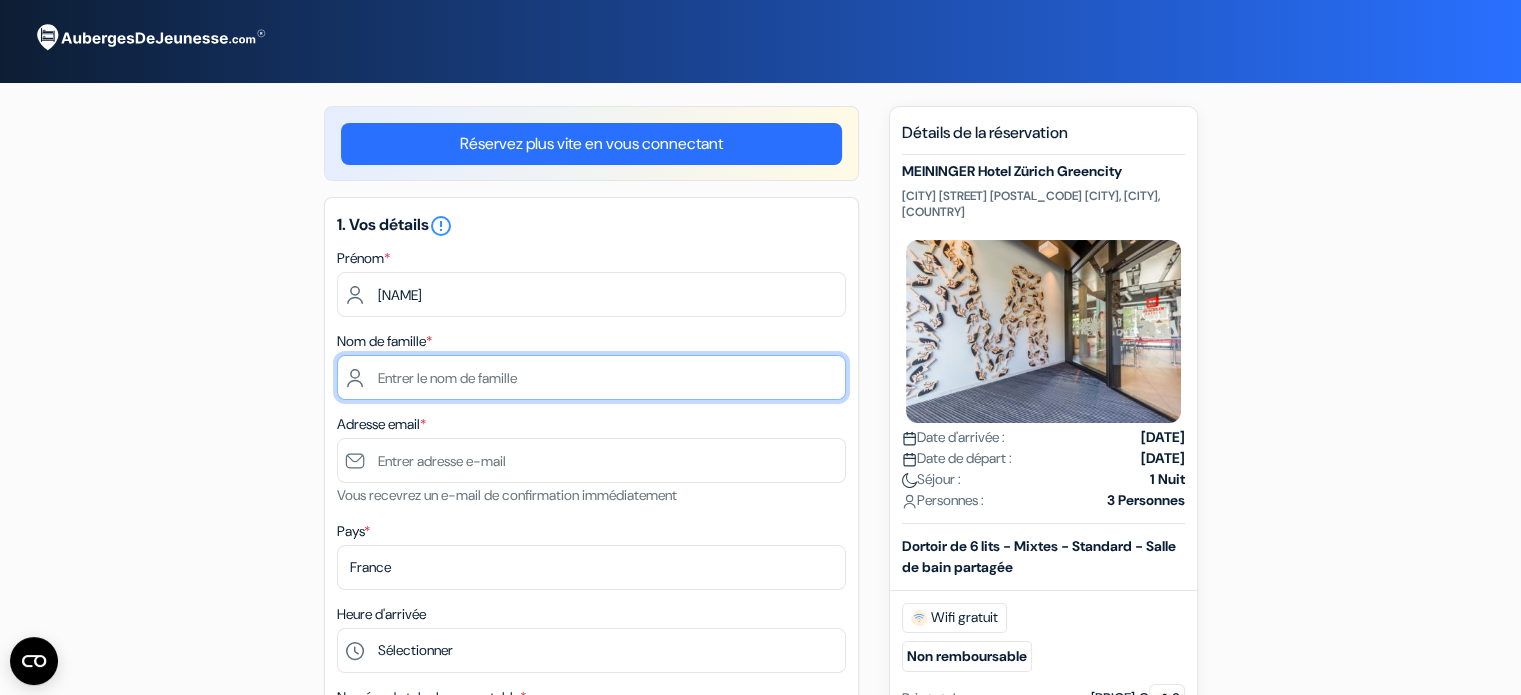 type on "CHANELIERE" 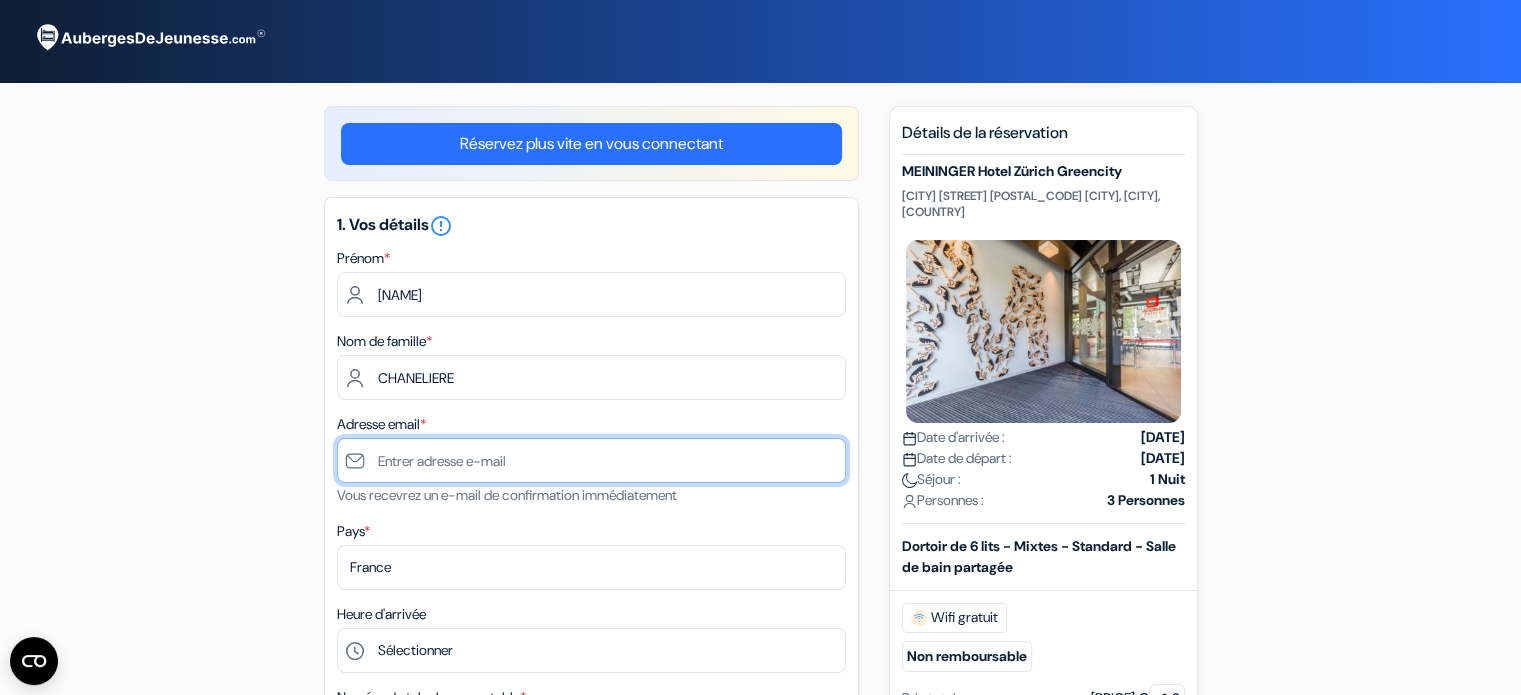 type on "[EMAIL]" 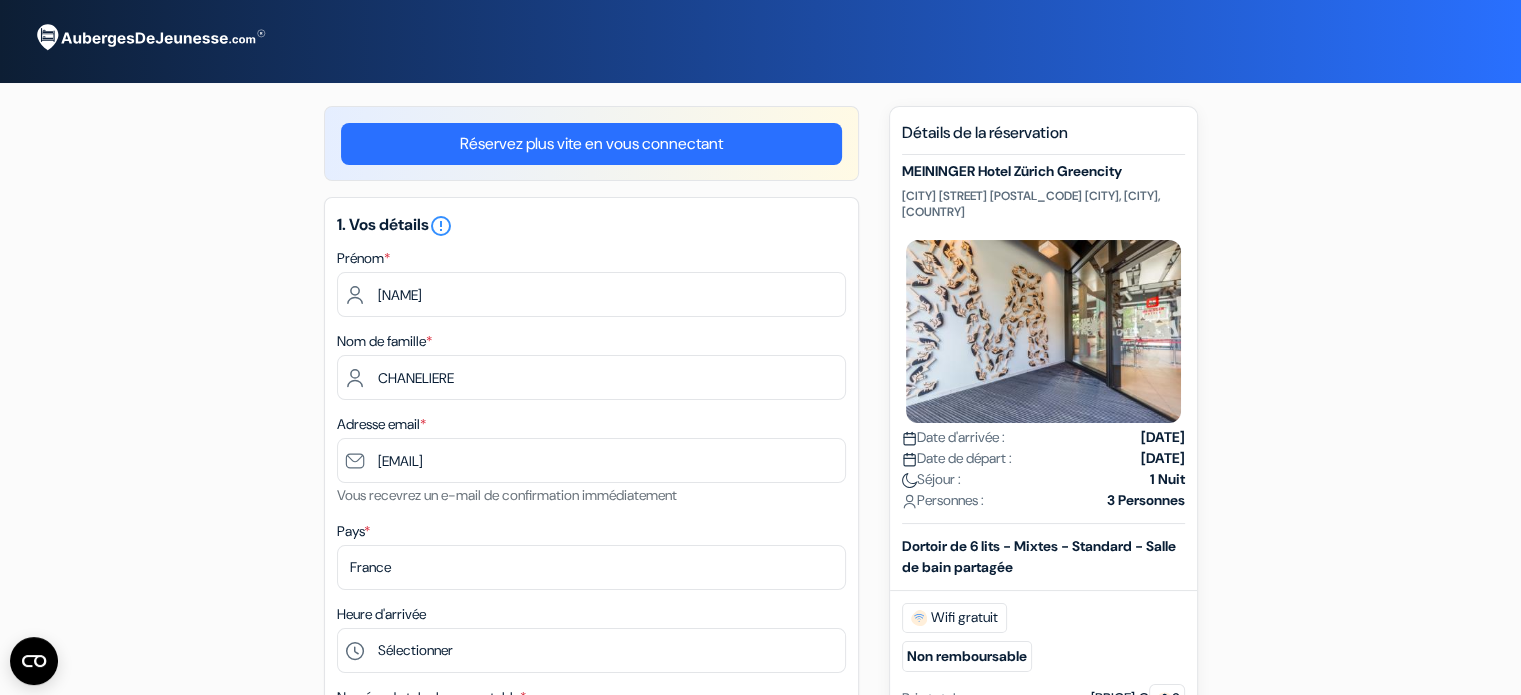 type on "+33783539107" 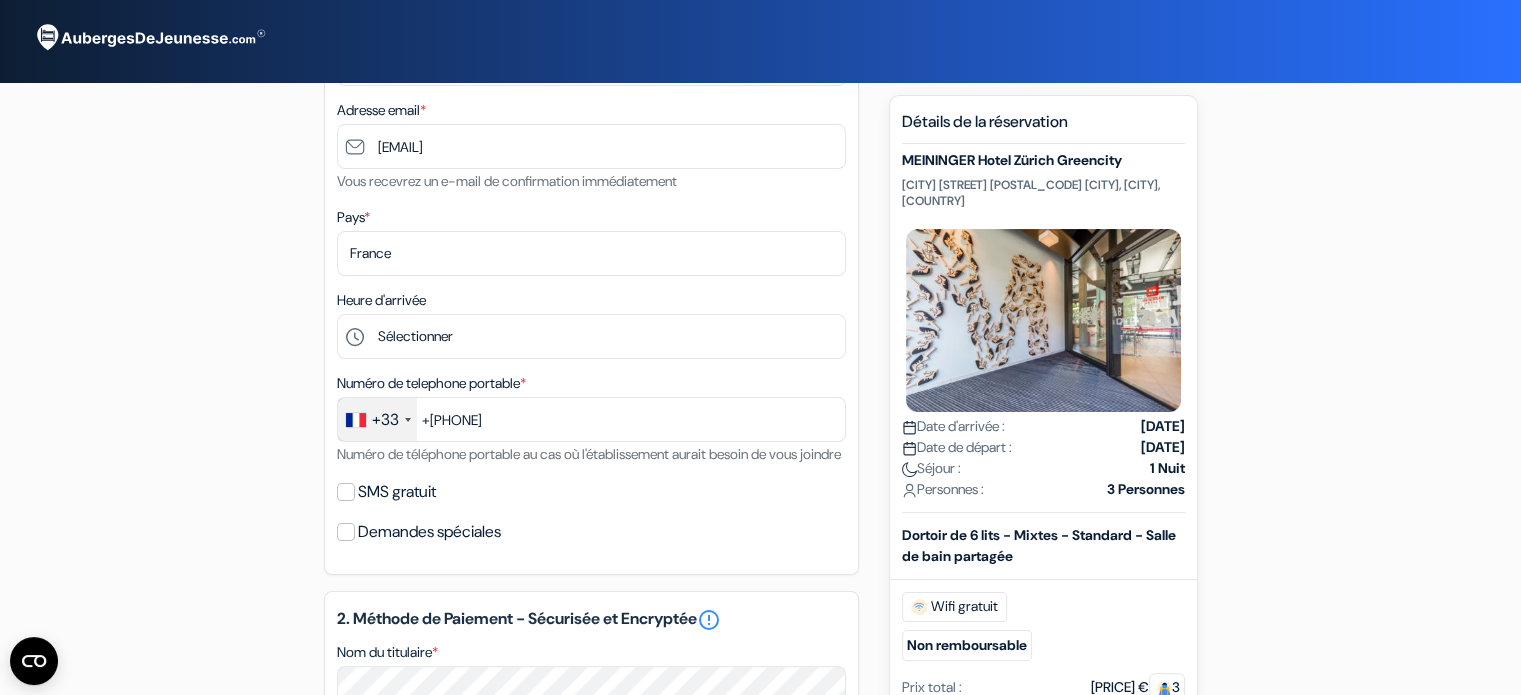 scroll, scrollTop: 355, scrollLeft: 0, axis: vertical 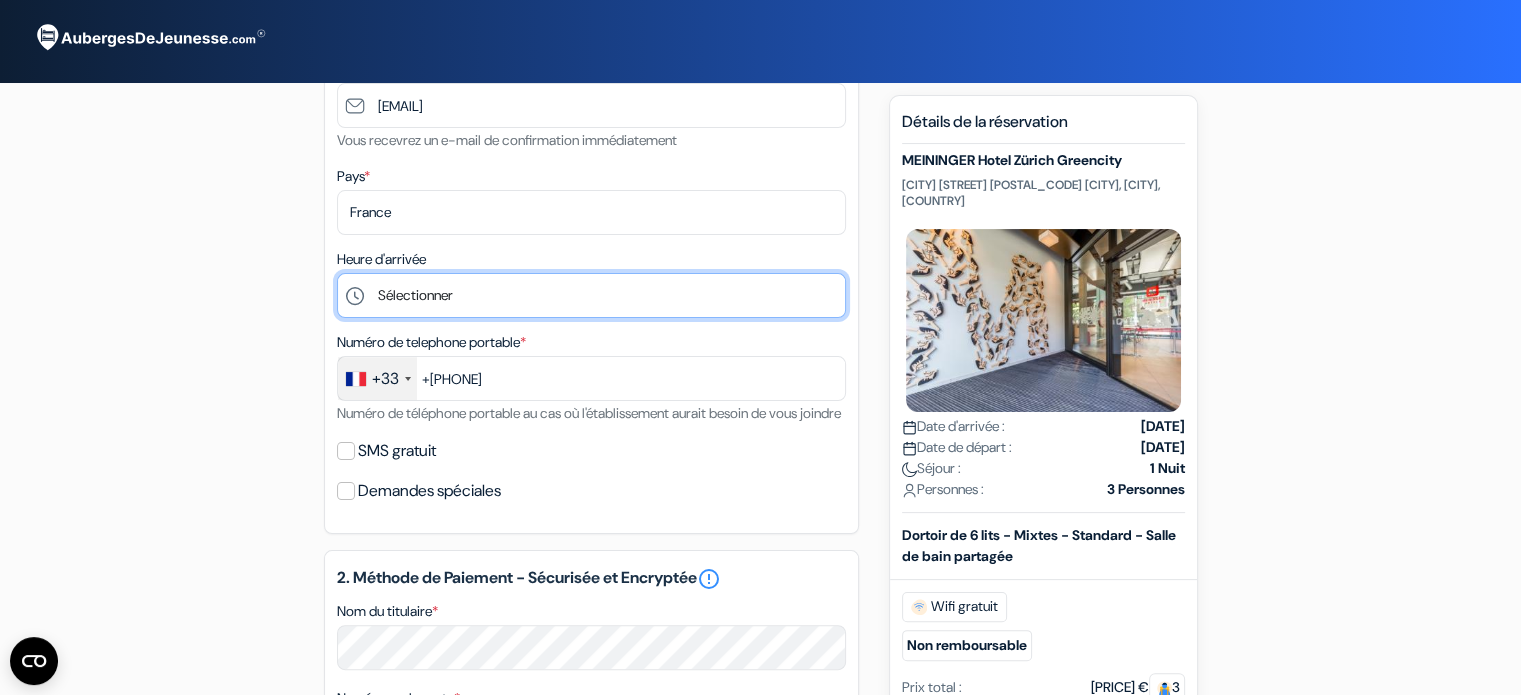 click on "Sélectionner
1:00
2:00
3:00
4:00
5:00
6:00
7:00
8:00
9:00
10:00
11:00
12:00 13:00 14:00 15:00" at bounding box center [591, 295] 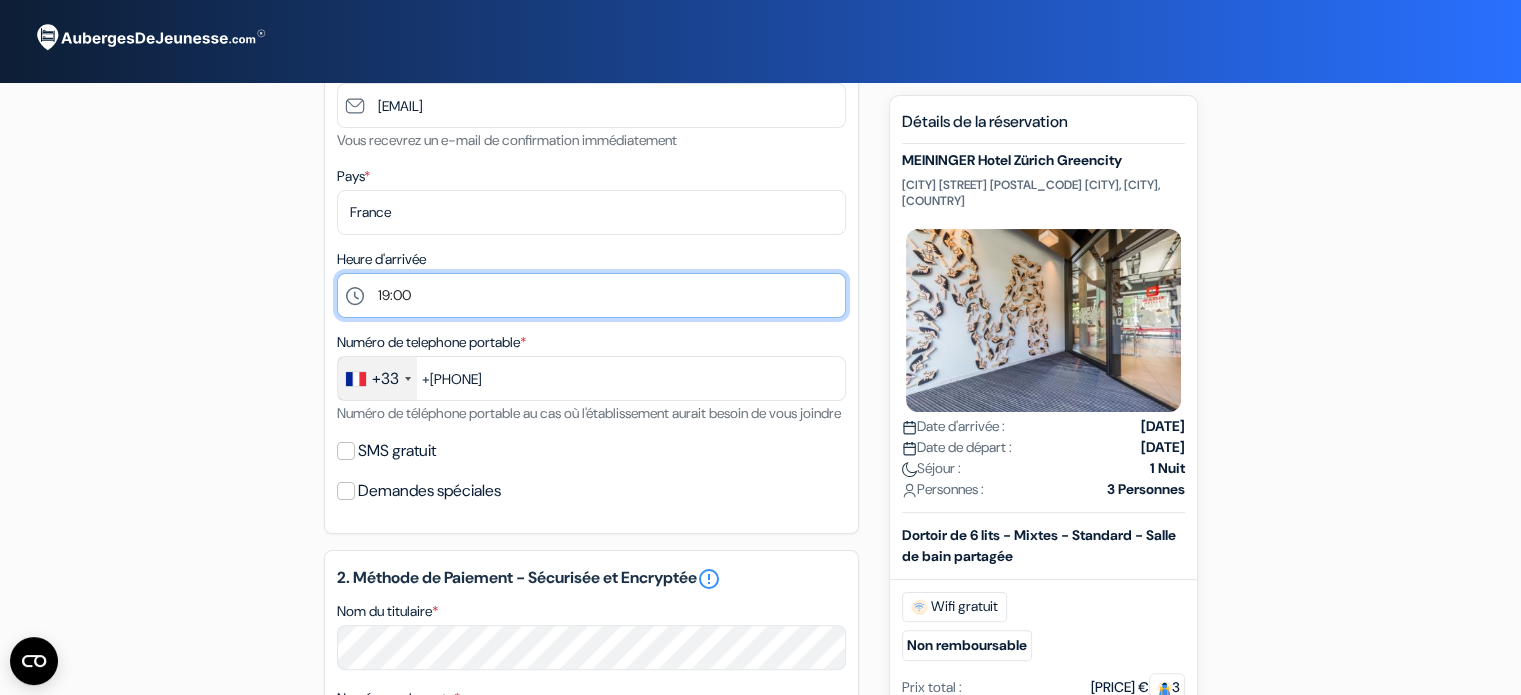click on "Sélectionner
1:00
2:00
3:00
4:00
5:00
6:00
7:00
8:00
9:00
10:00
11:00
12:00 13:00 14:00 15:00" at bounding box center (591, 295) 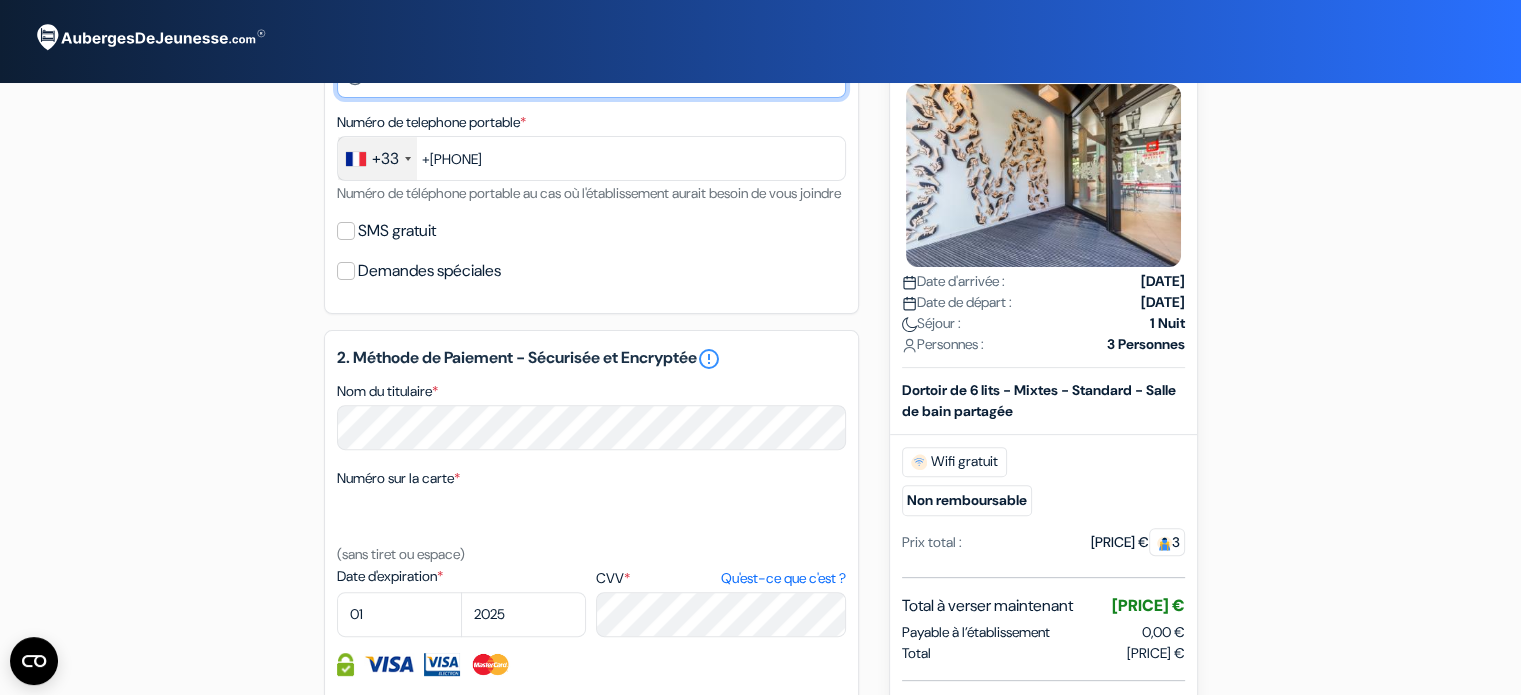 scroll, scrollTop: 598, scrollLeft: 0, axis: vertical 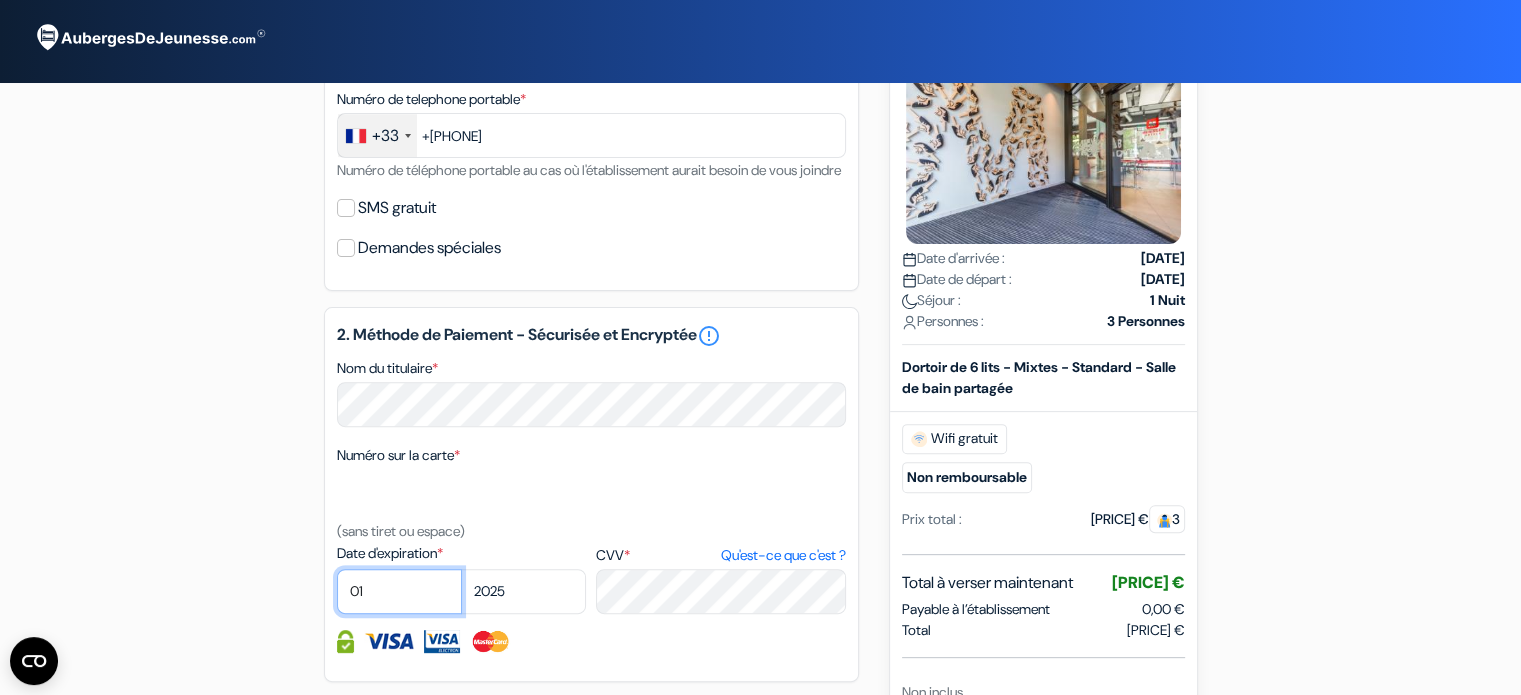 select on "02" 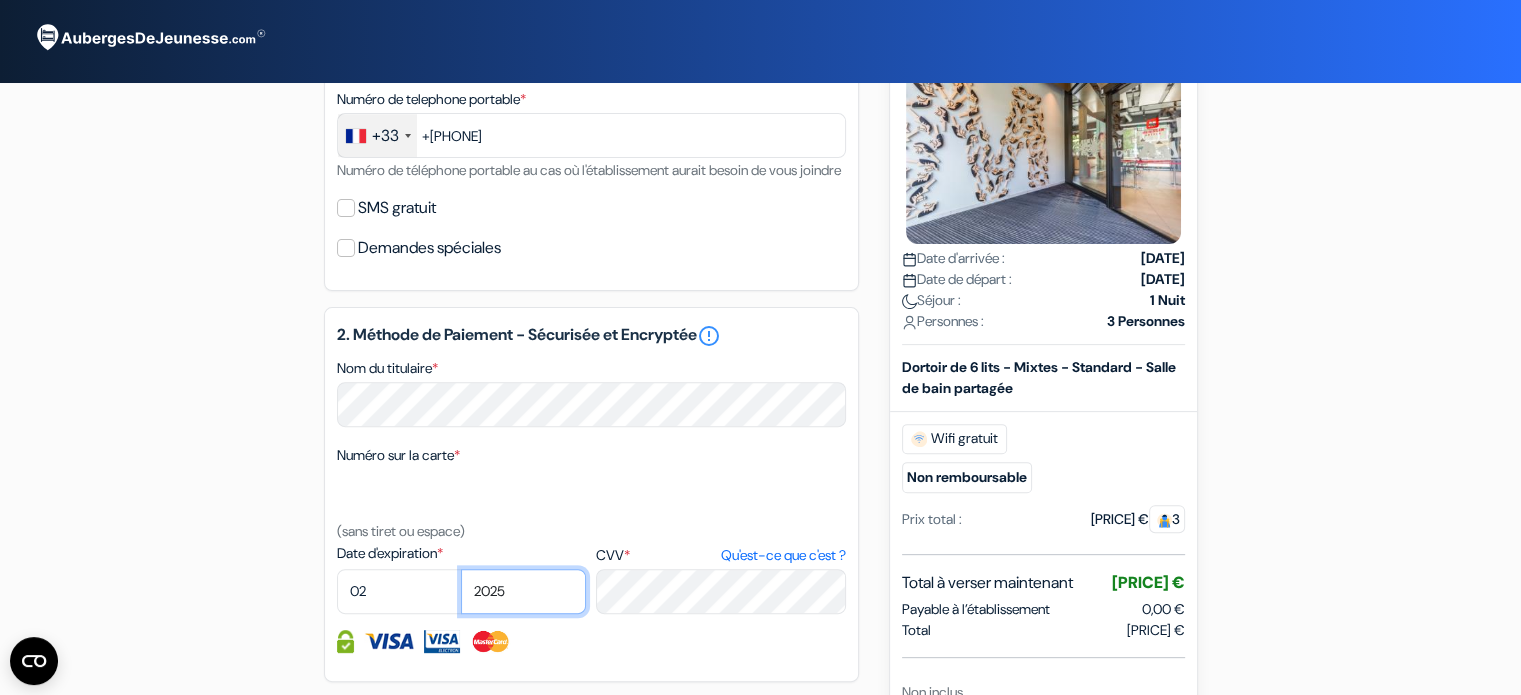 select on "2027" 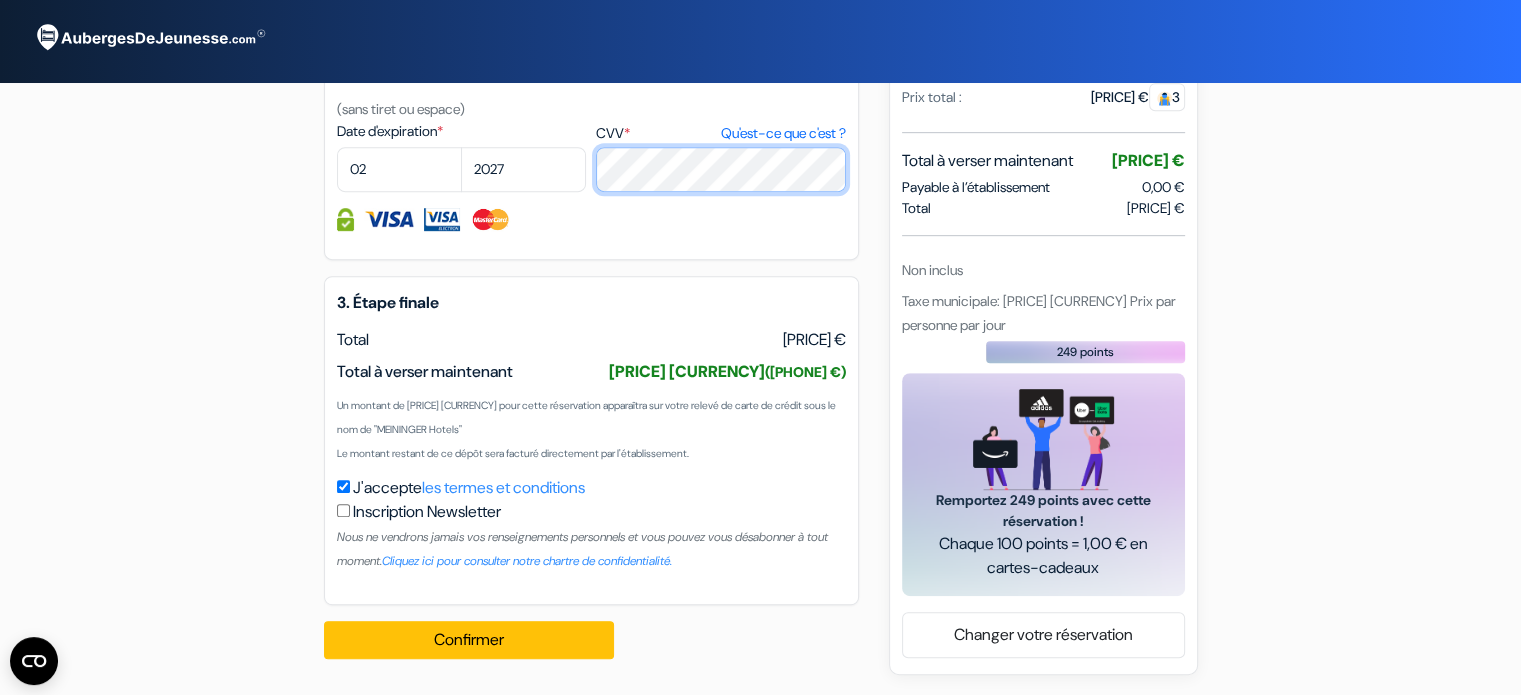scroll, scrollTop: 1046, scrollLeft: 0, axis: vertical 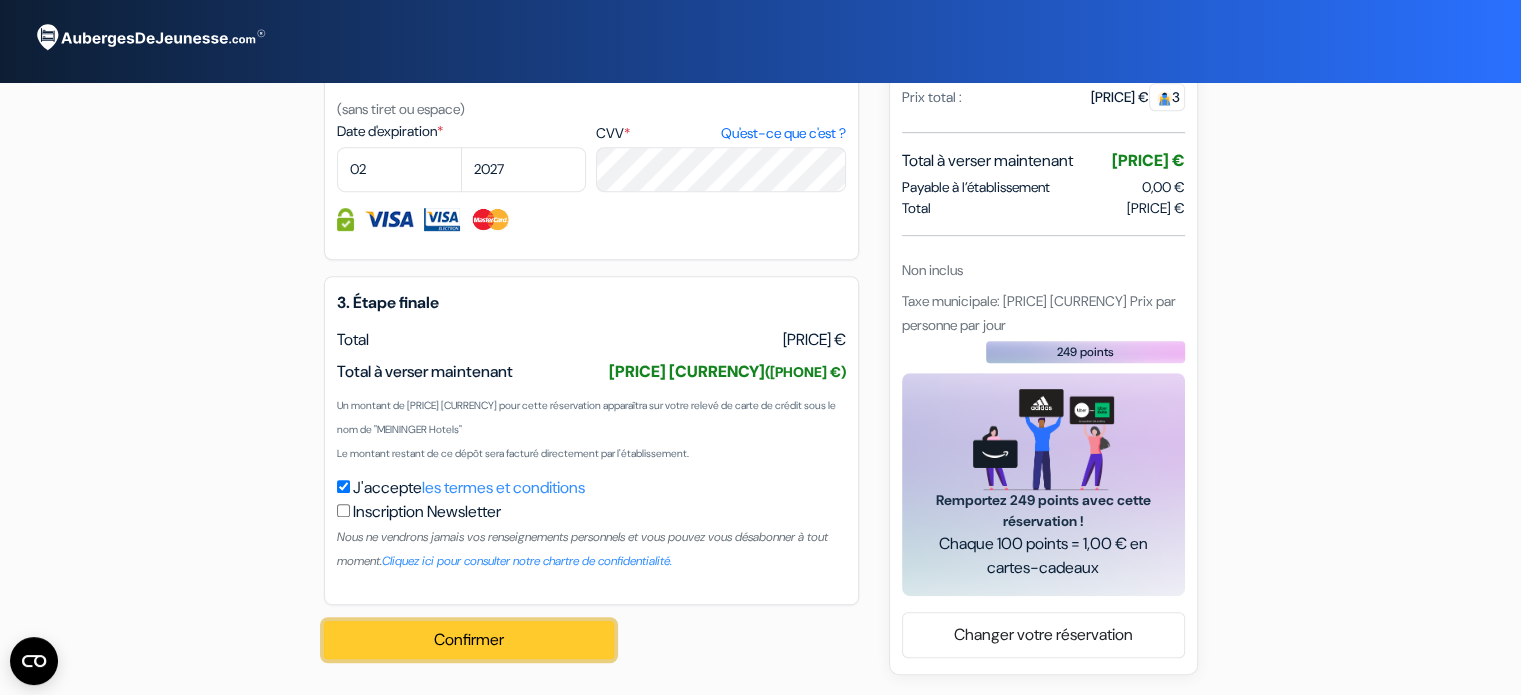 click on "Confirmer
Loading..." at bounding box center [469, 640] 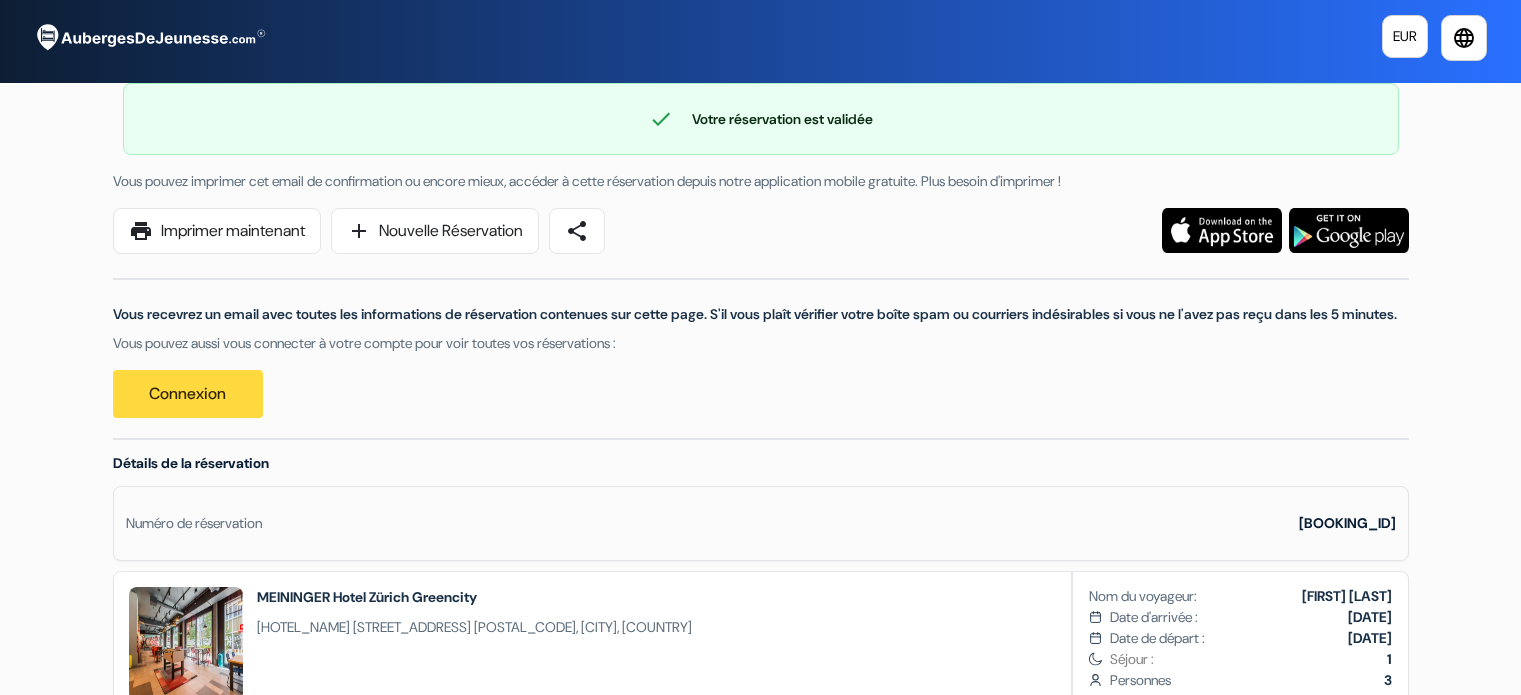 scroll, scrollTop: 0, scrollLeft: 0, axis: both 